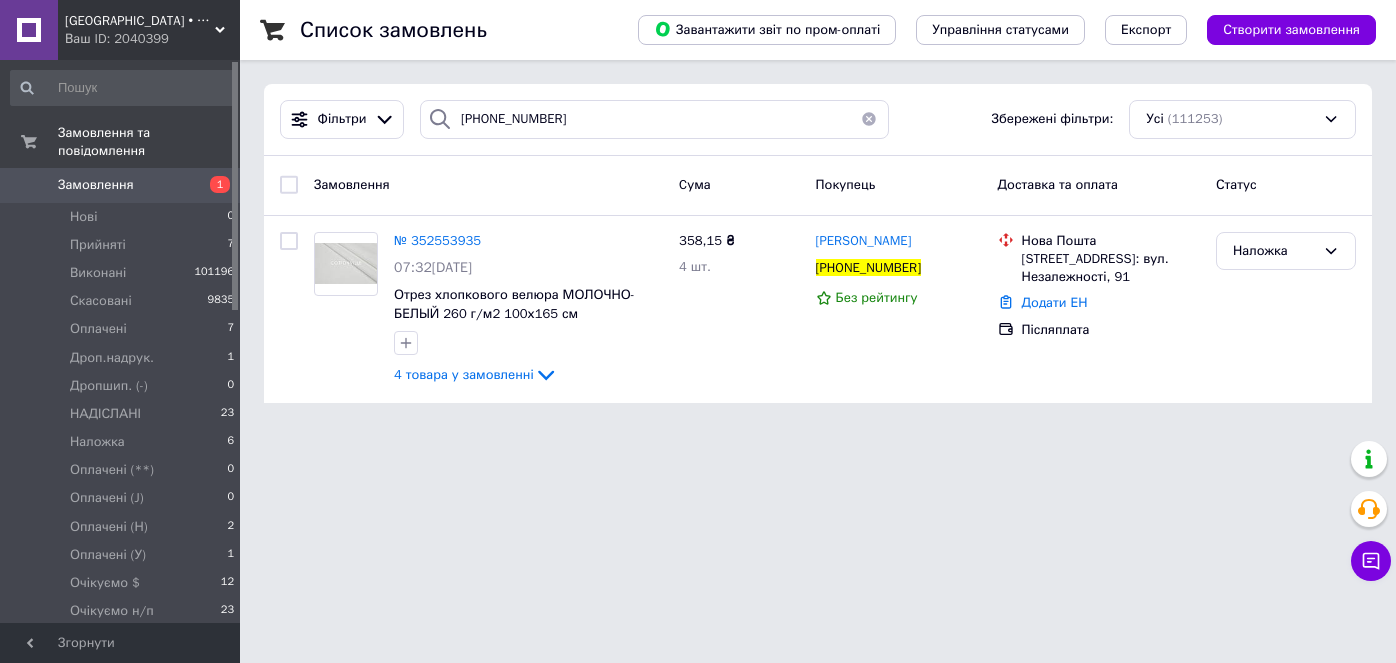 scroll, scrollTop: 0, scrollLeft: 0, axis: both 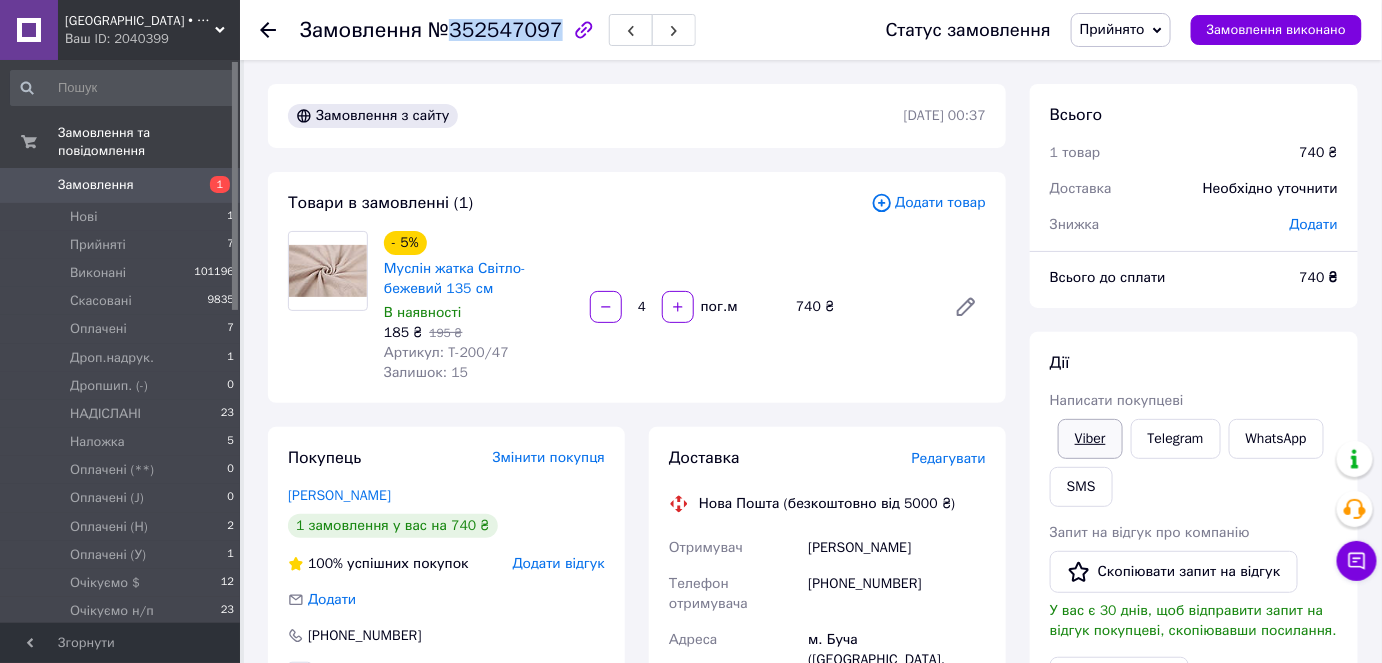 click on "Viber" at bounding box center [1090, 439] 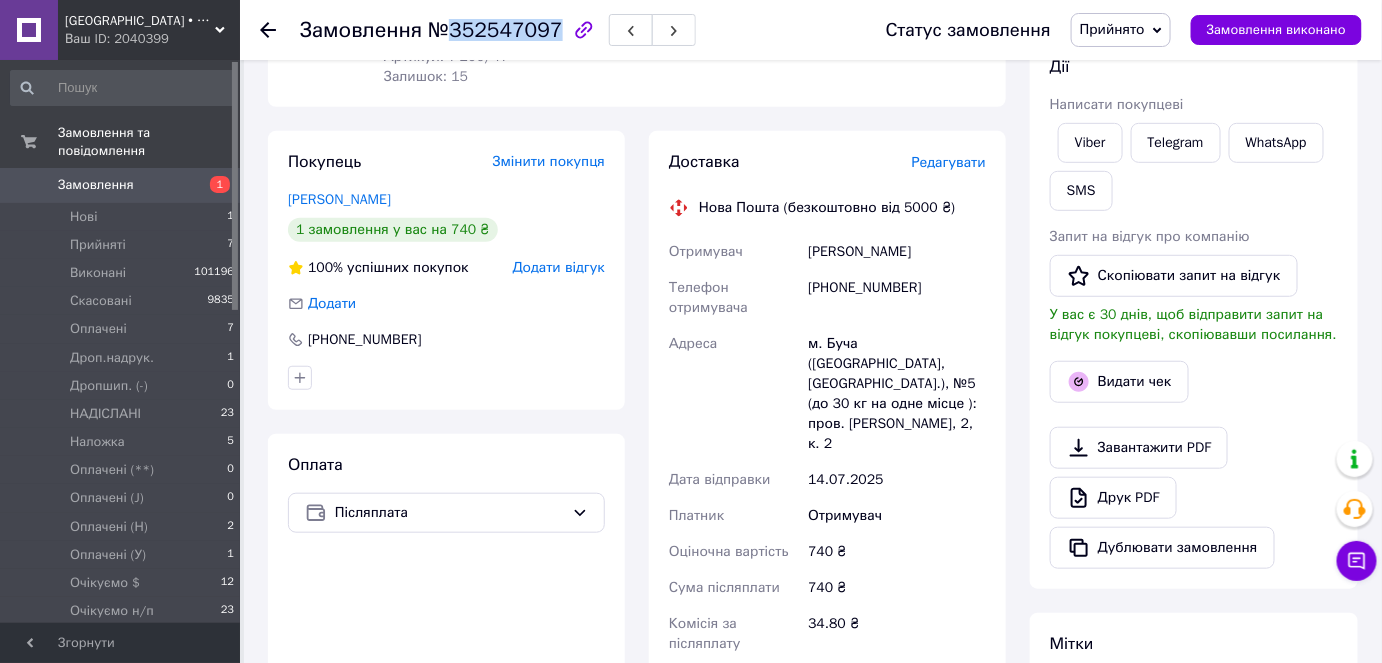 scroll, scrollTop: 181, scrollLeft: 0, axis: vertical 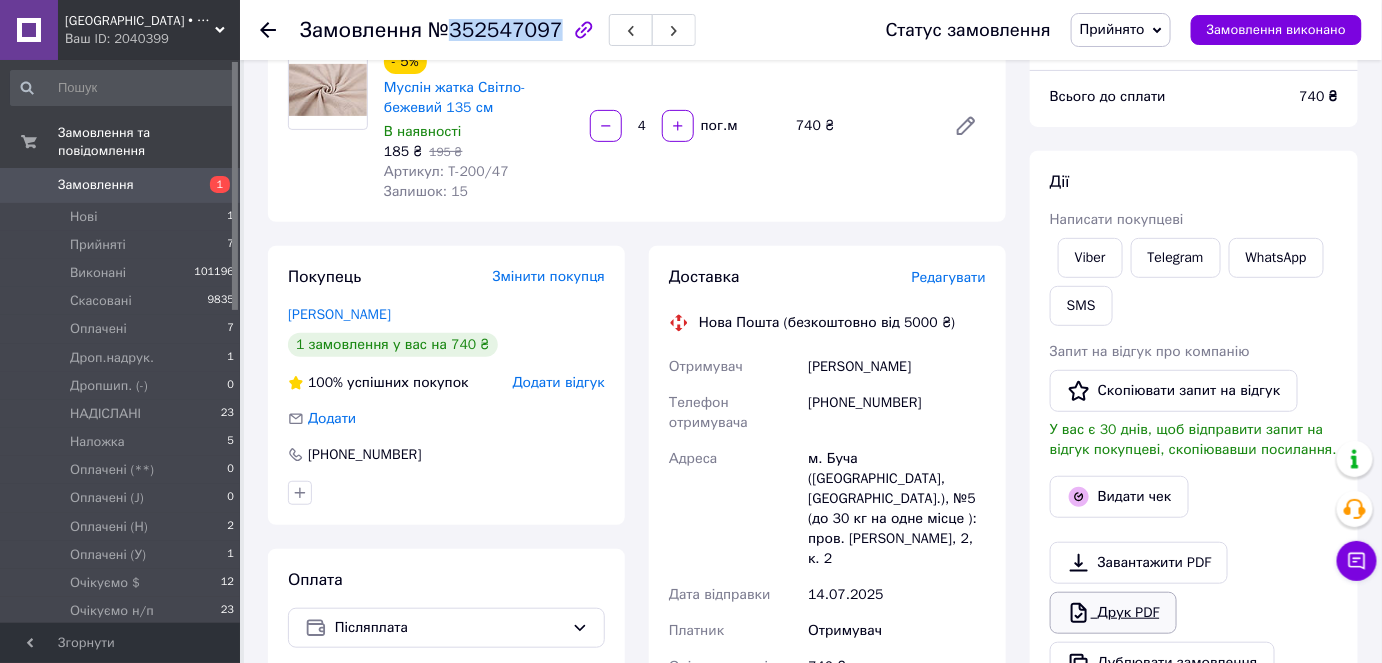 click on "Друк PDF" at bounding box center (1113, 613) 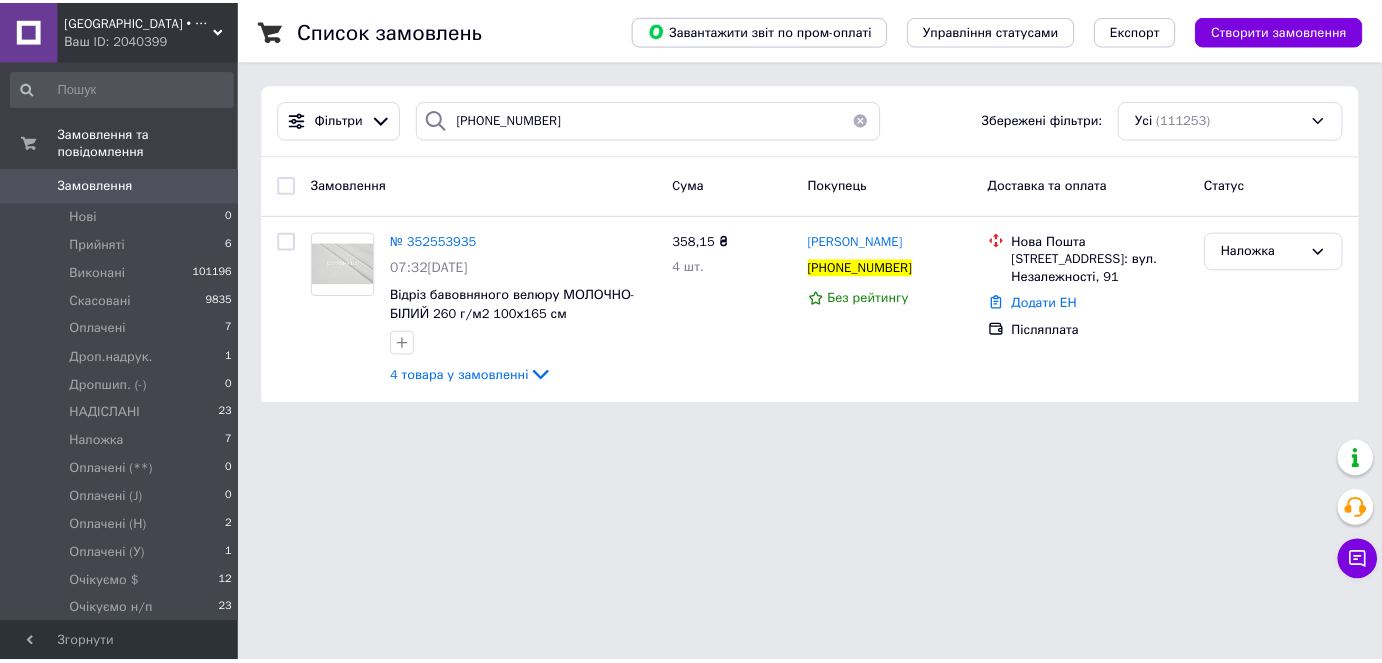 scroll, scrollTop: 0, scrollLeft: 0, axis: both 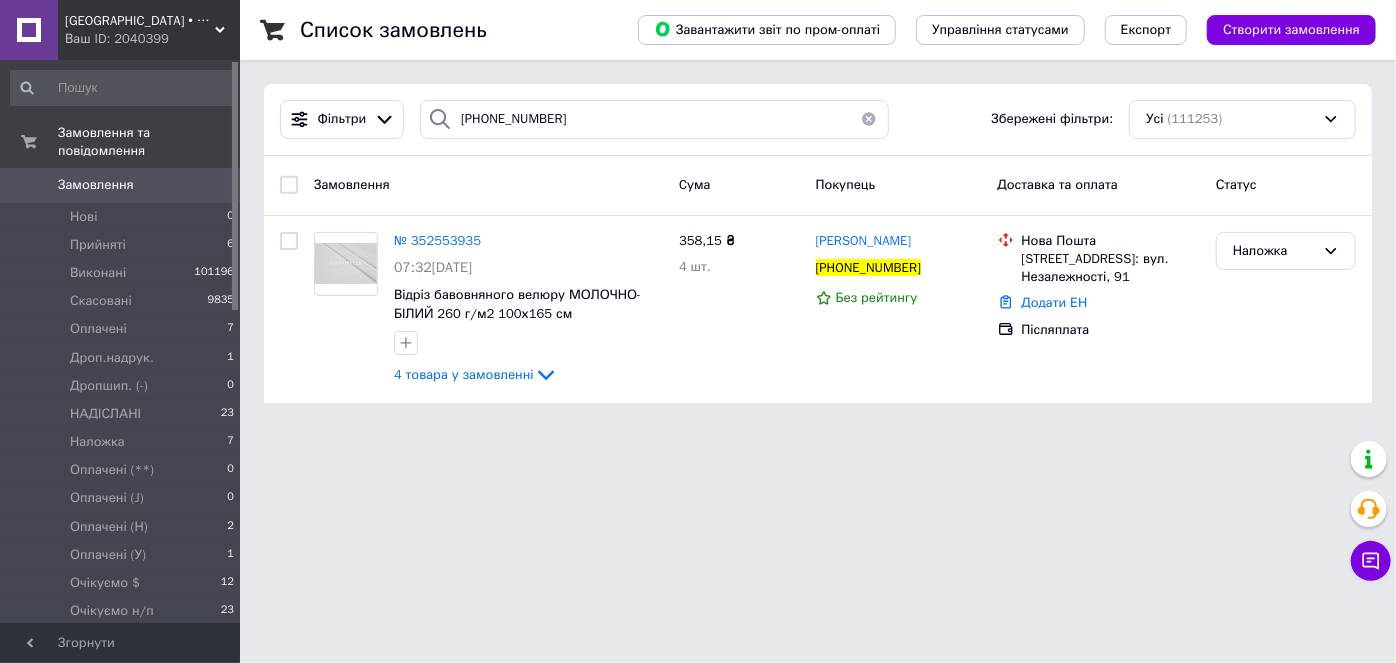 click on "Замовлення" at bounding box center (96, 185) 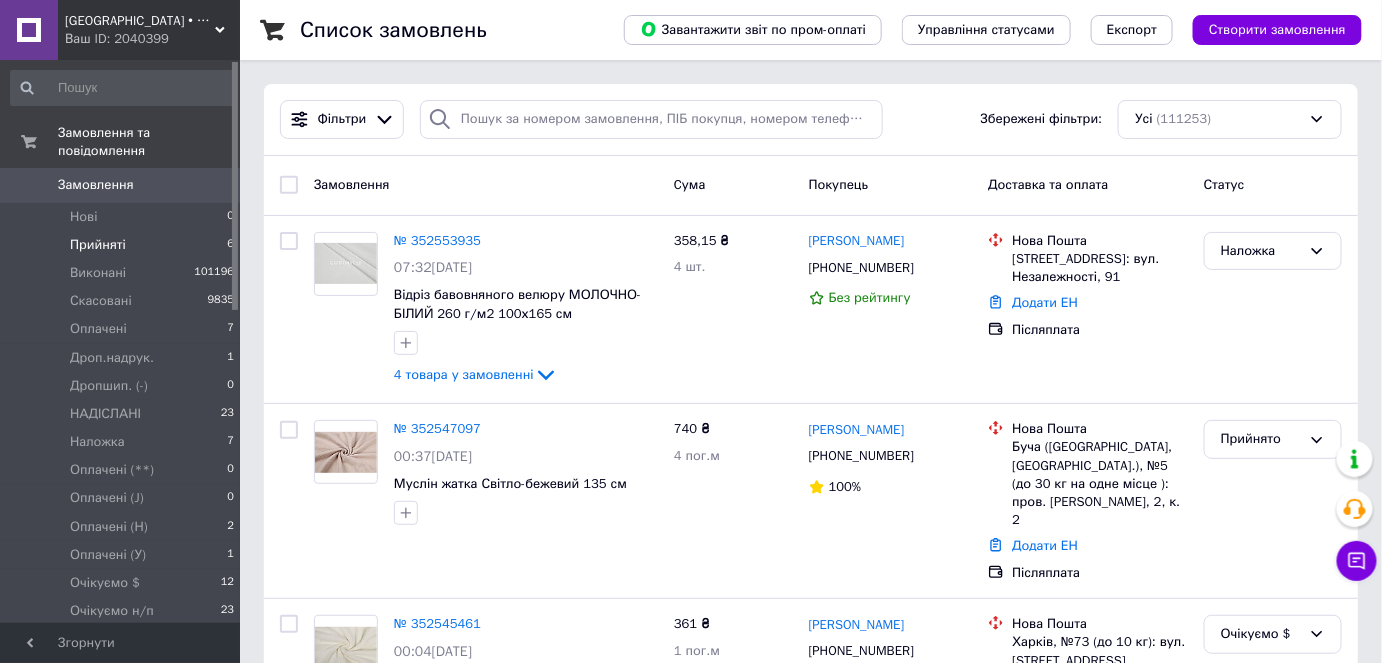 drag, startPoint x: 128, startPoint y: 223, endPoint x: 166, endPoint y: 242, distance: 42.48529 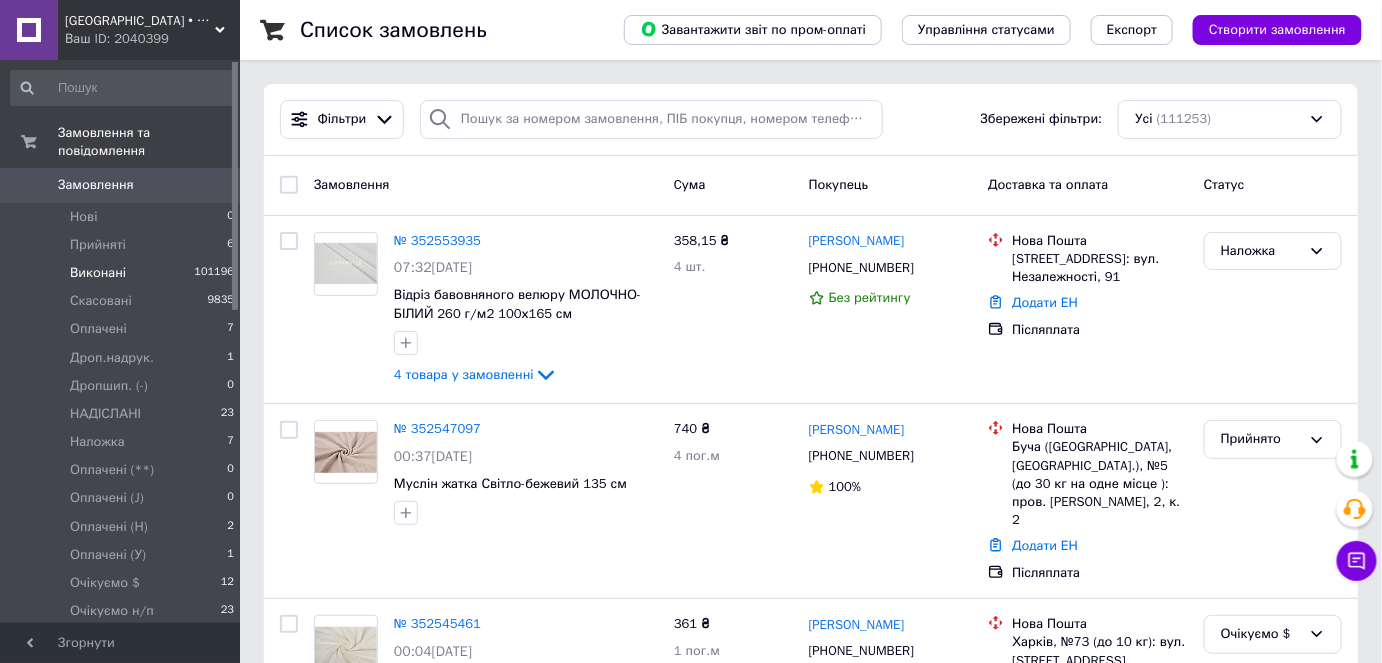 click on "Прийняті 6" at bounding box center [123, 245] 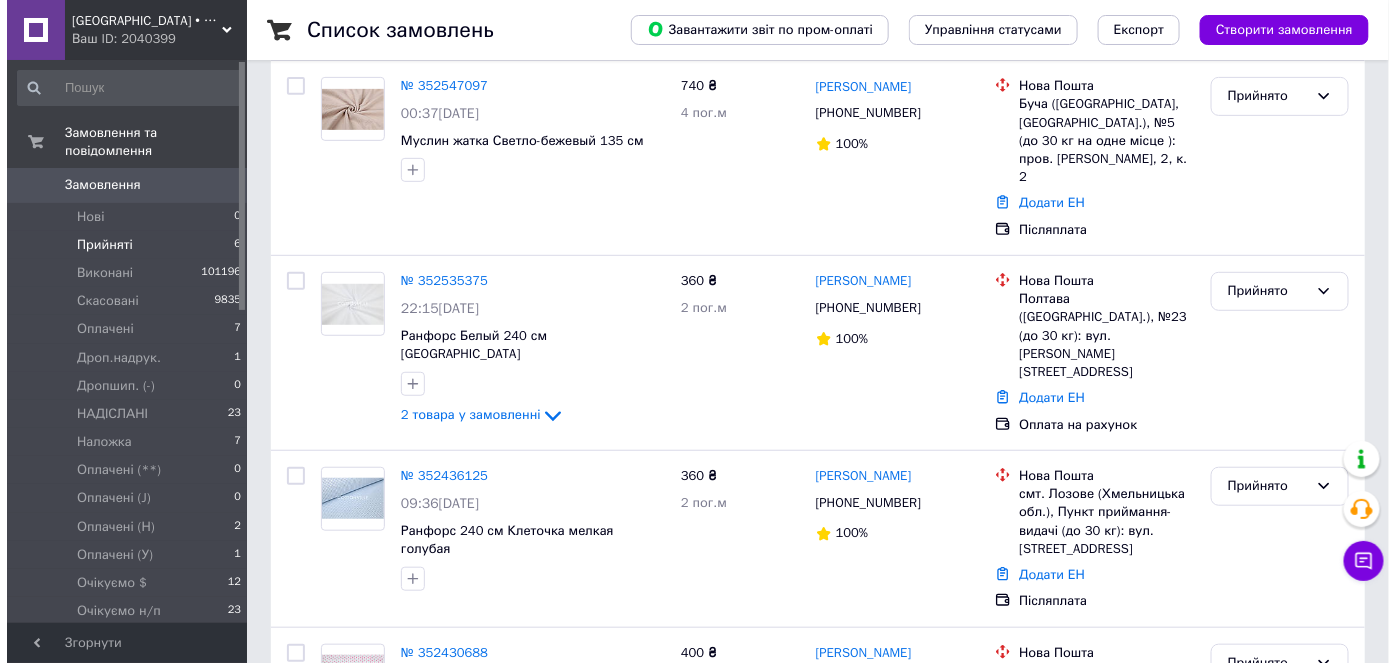 scroll, scrollTop: 0, scrollLeft: 0, axis: both 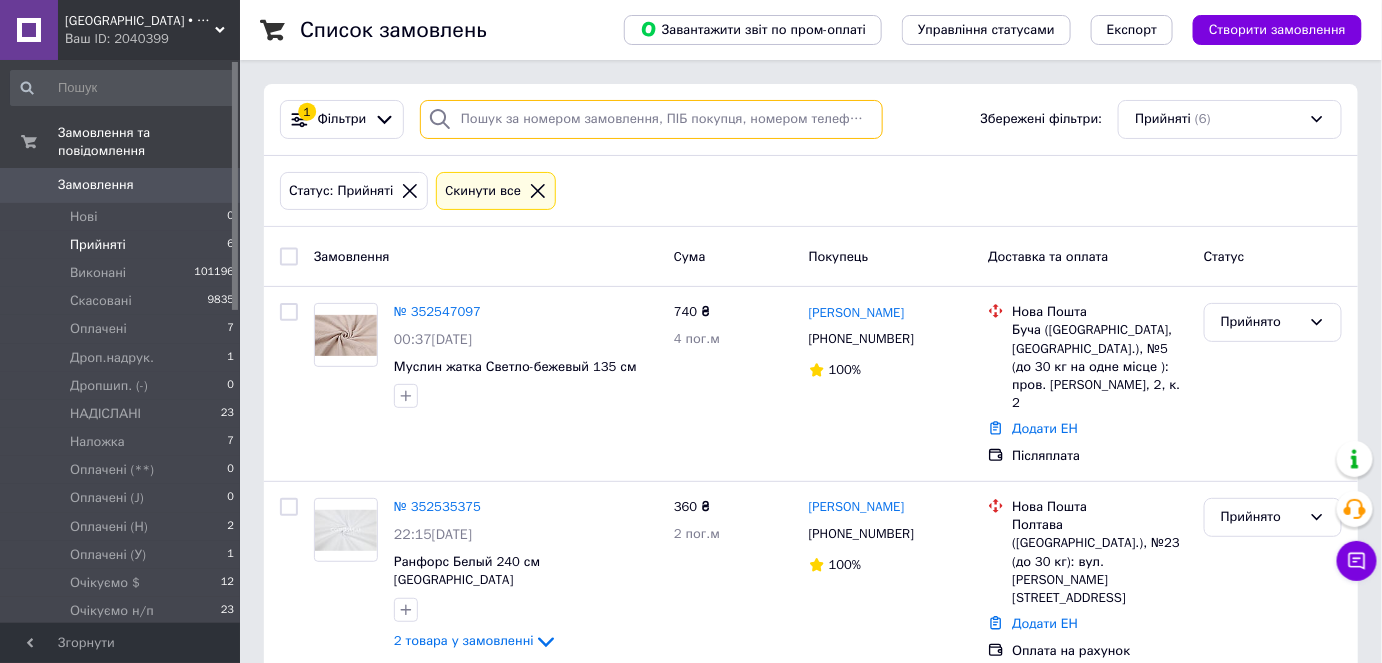 click at bounding box center [651, 119] 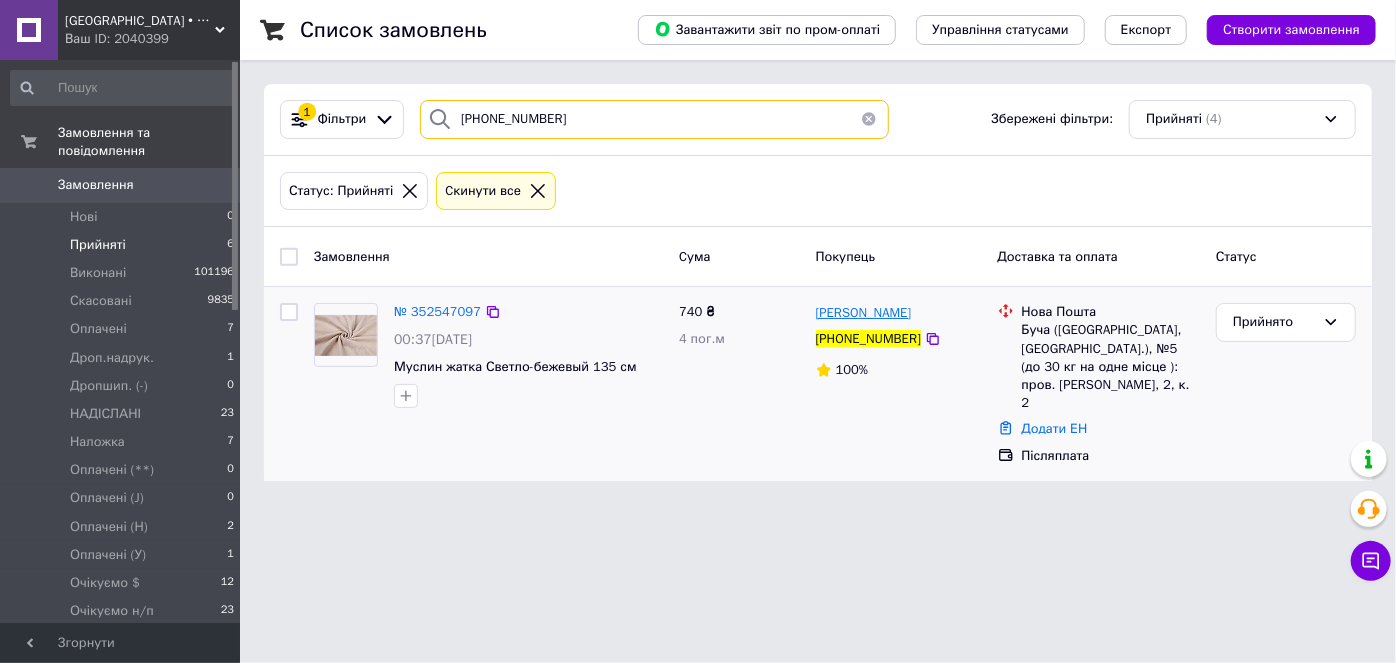 type on "+380994214616" 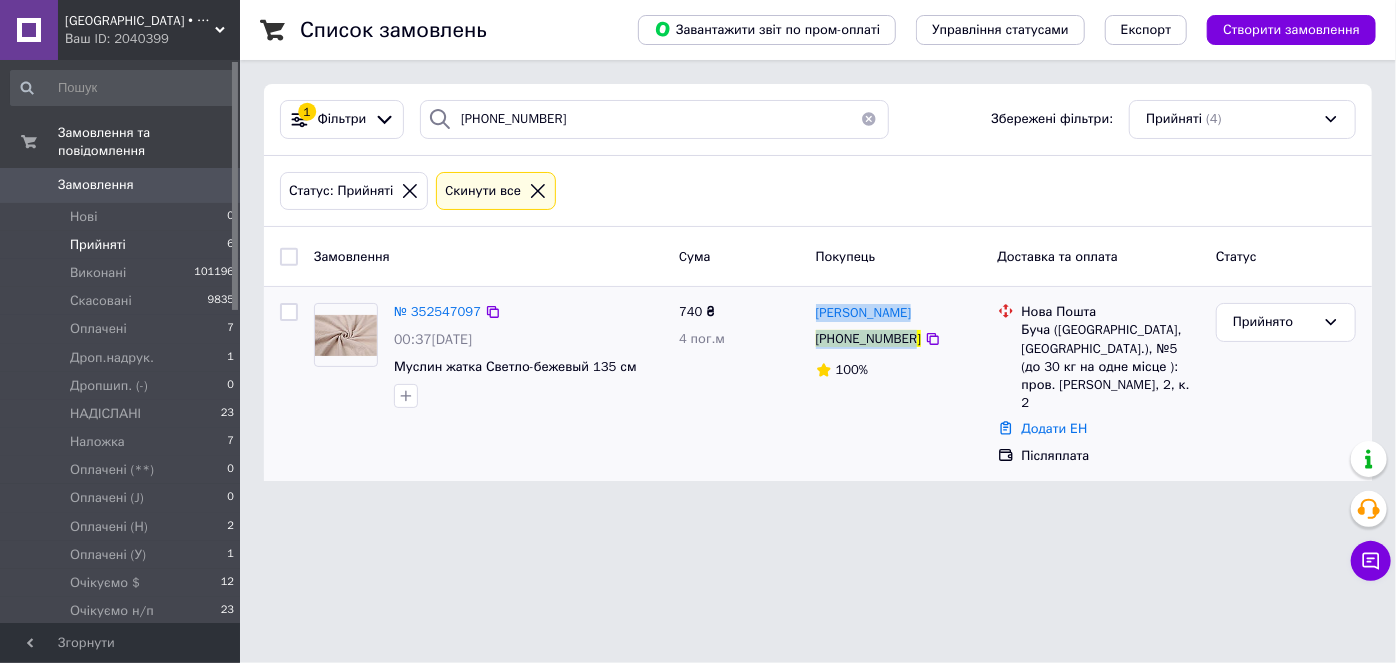 copy on "Катерина Іванова +380994214616" 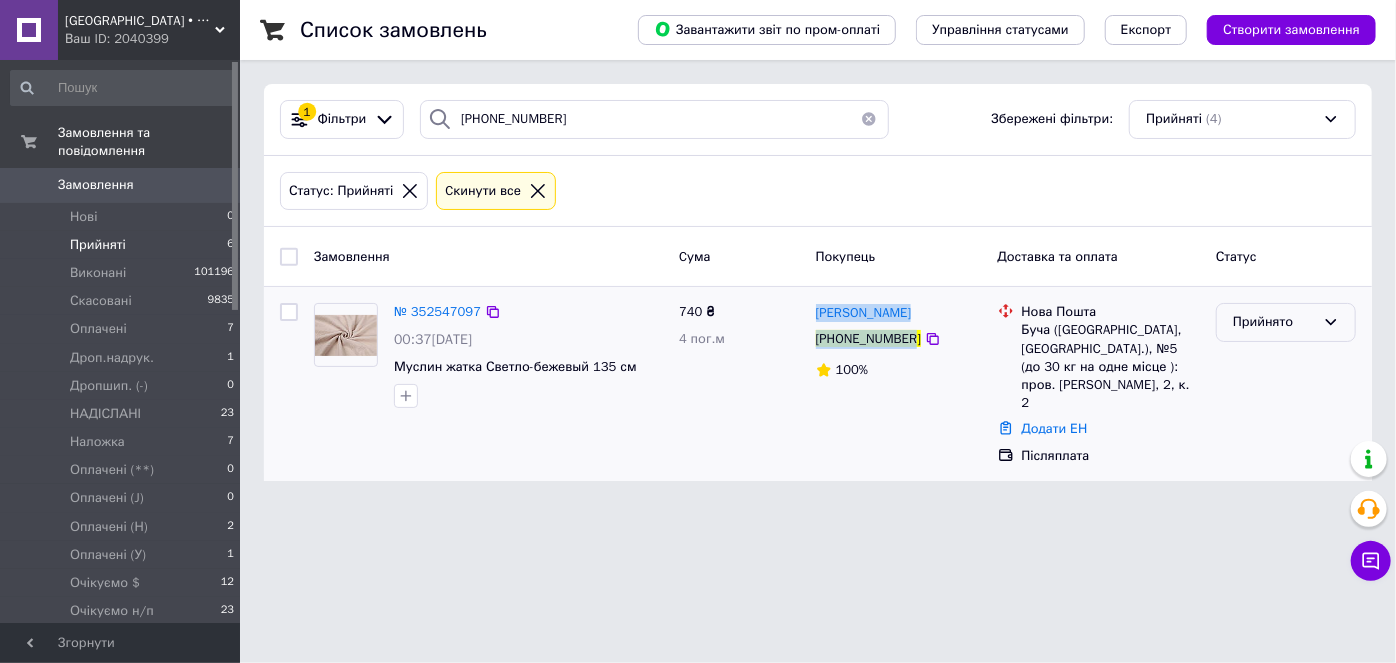 click on "Прийнято" at bounding box center [1274, 322] 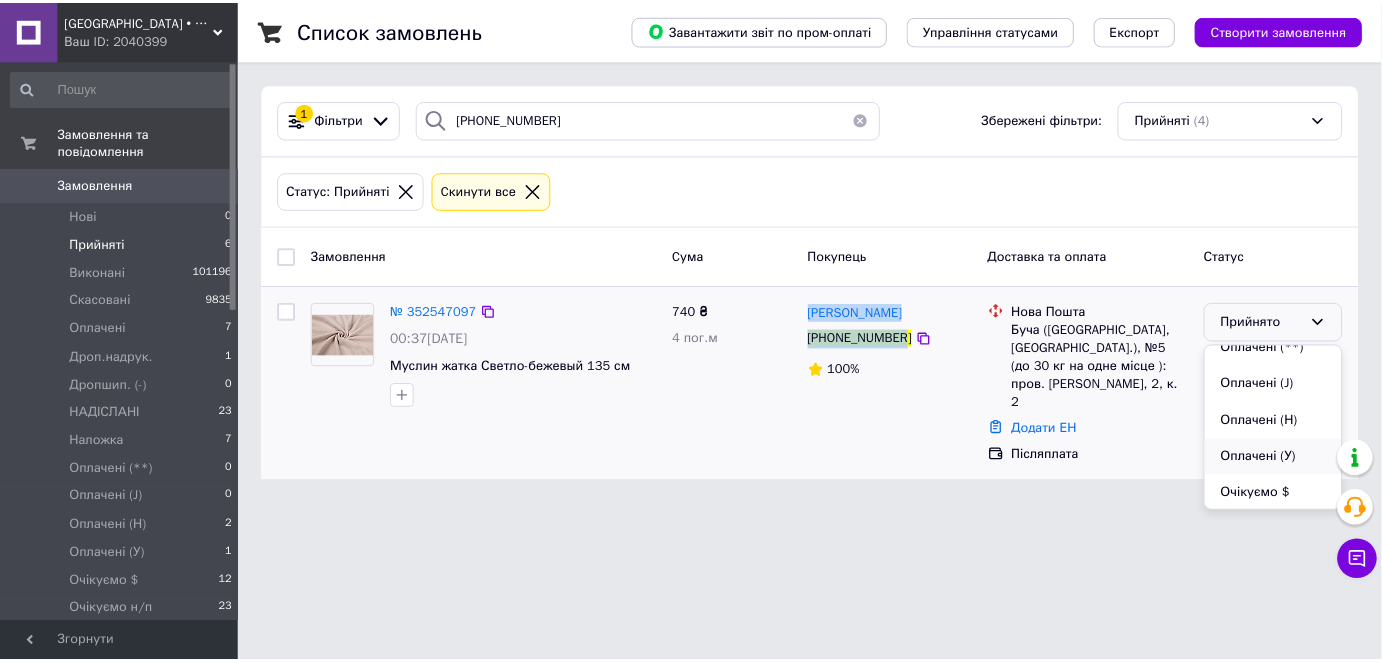 scroll, scrollTop: 181, scrollLeft: 0, axis: vertical 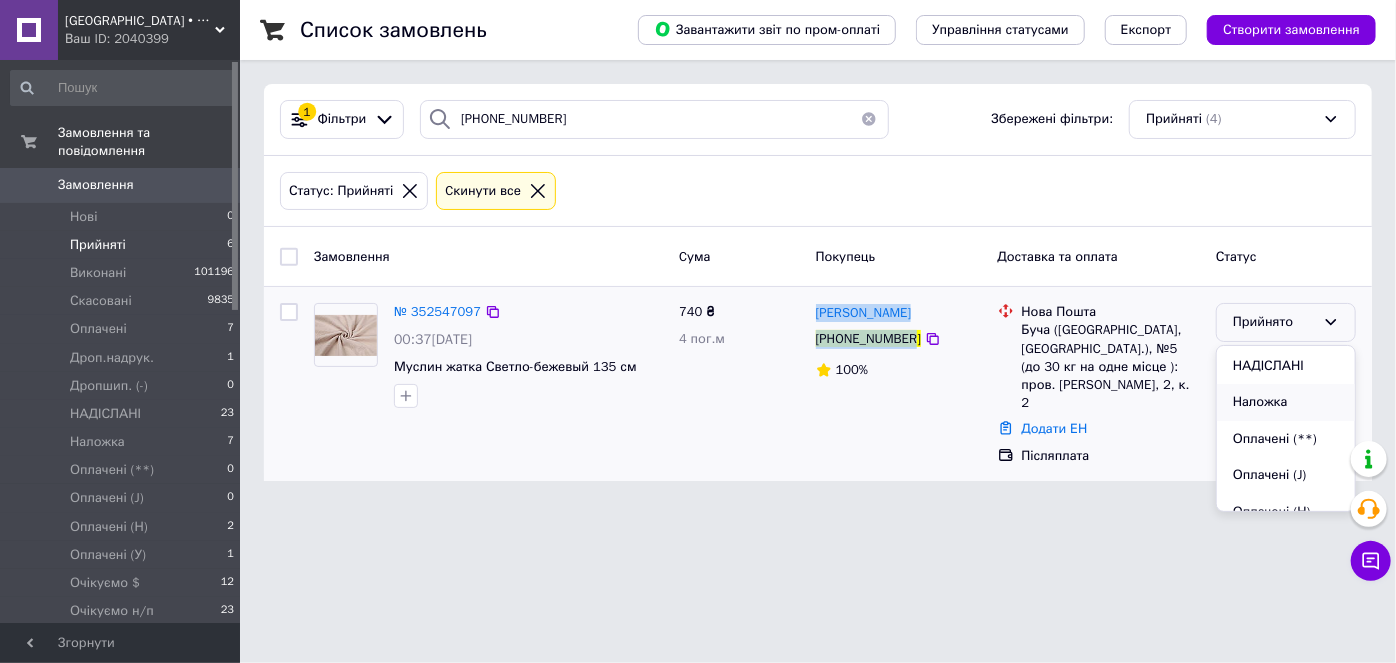 click on "Наложка" at bounding box center [1286, 402] 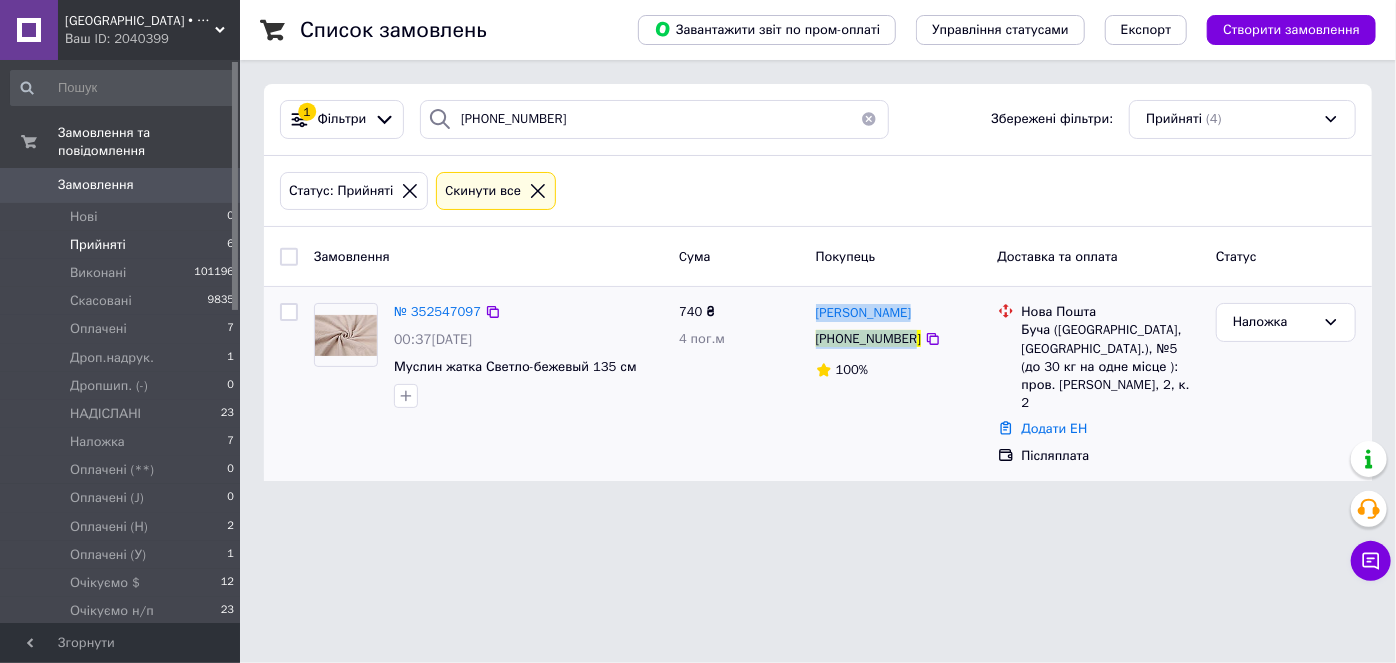 click on "Замовлення" at bounding box center [96, 185] 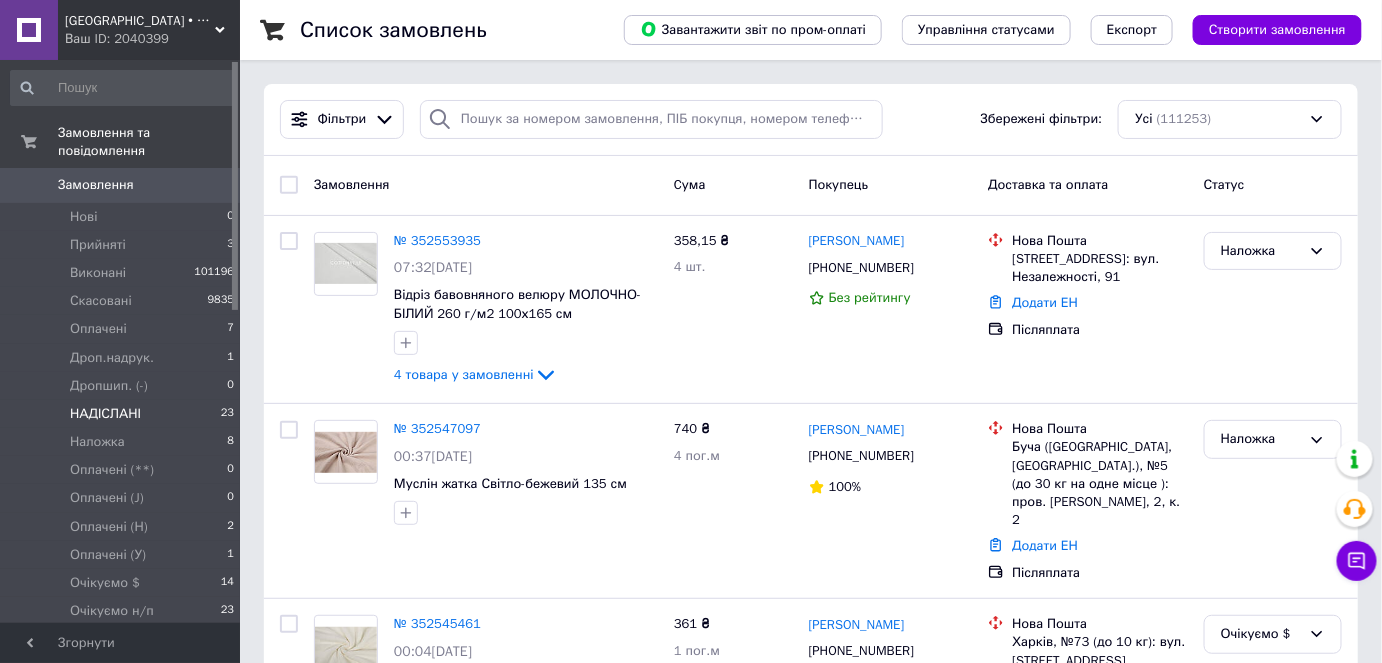 click on "НАДІСЛАНІ 23" at bounding box center (123, 414) 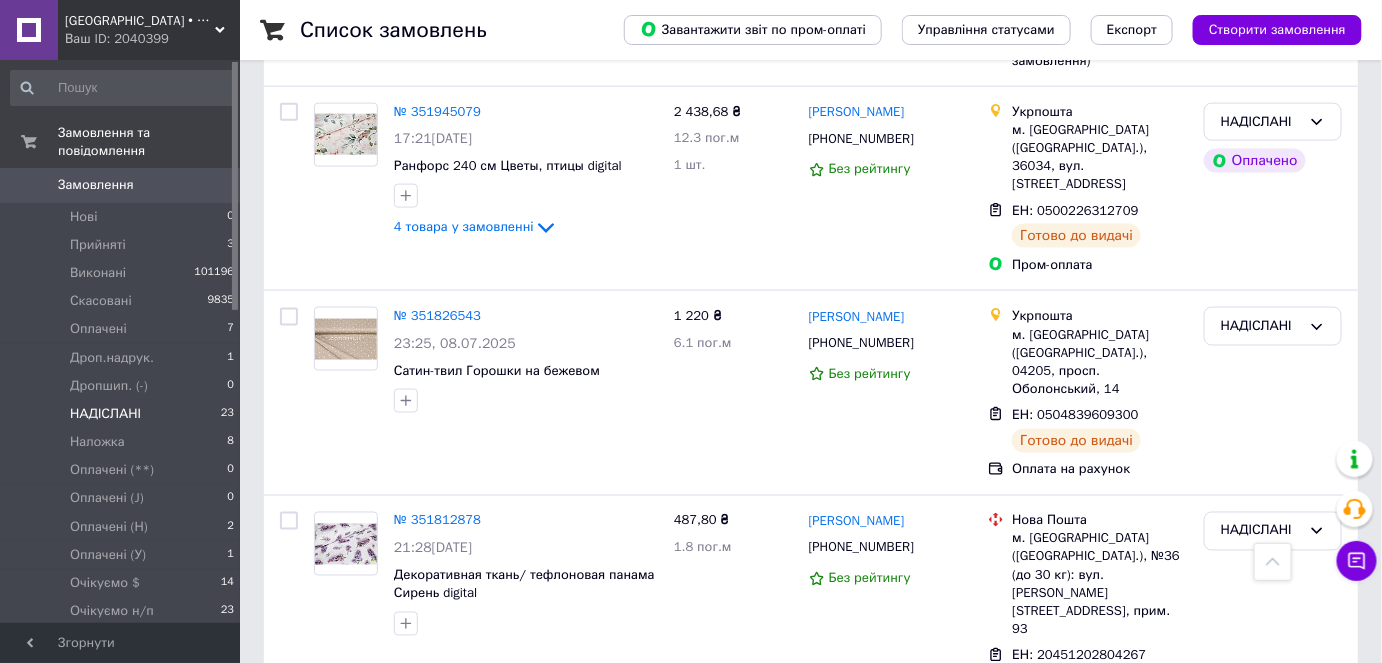 scroll, scrollTop: 3617, scrollLeft: 0, axis: vertical 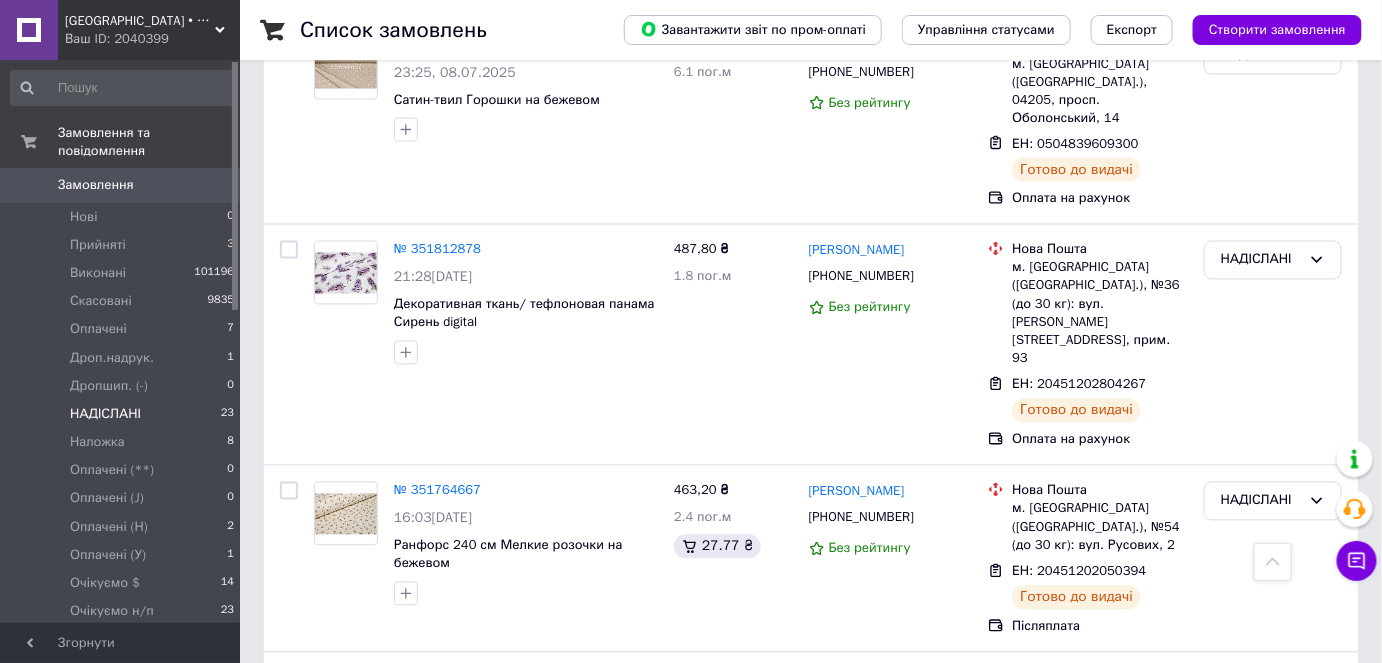 click on "2" at bounding box center [327, 917] 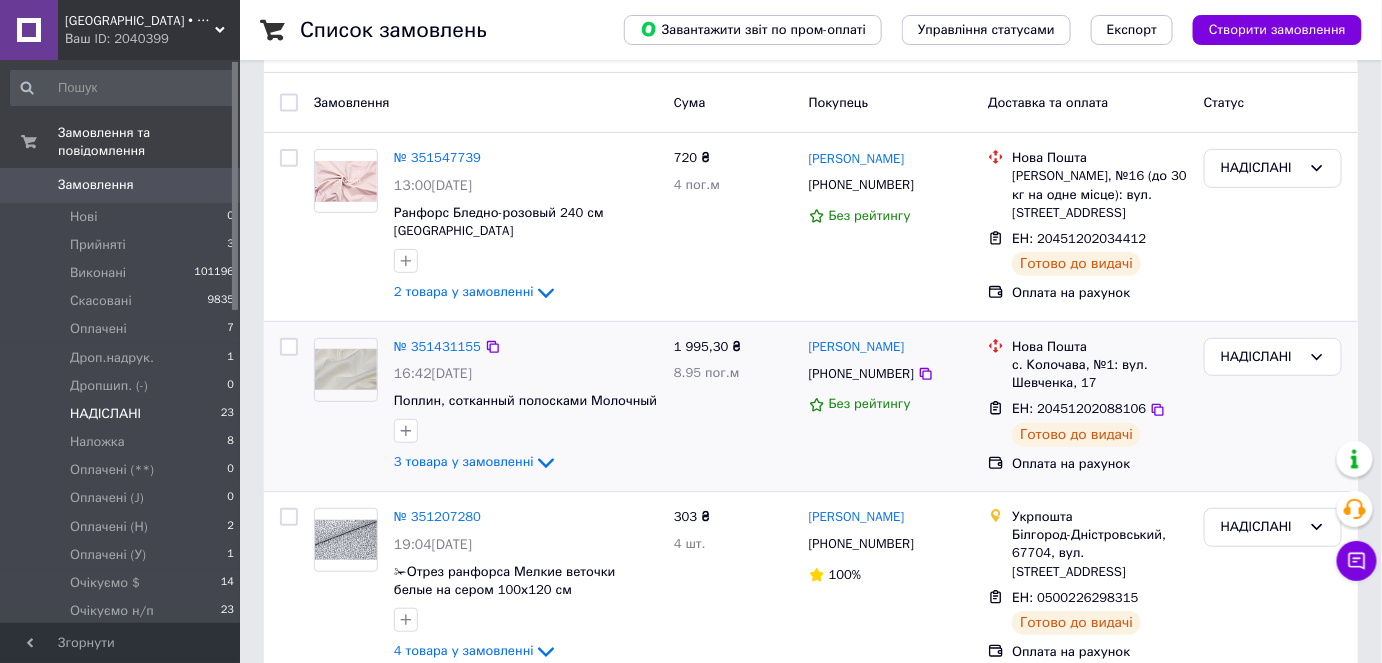 scroll, scrollTop: 253, scrollLeft: 0, axis: vertical 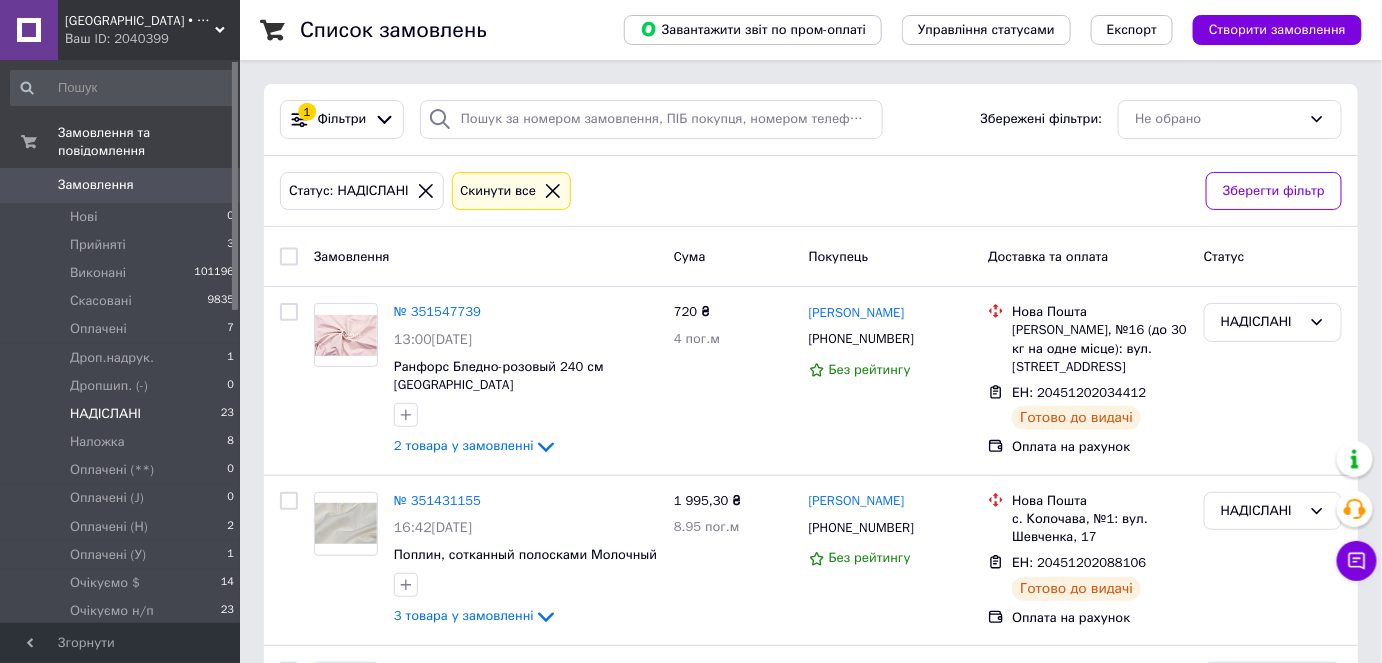 drag, startPoint x: 189, startPoint y: 163, endPoint x: 235, endPoint y: 168, distance: 46.270943 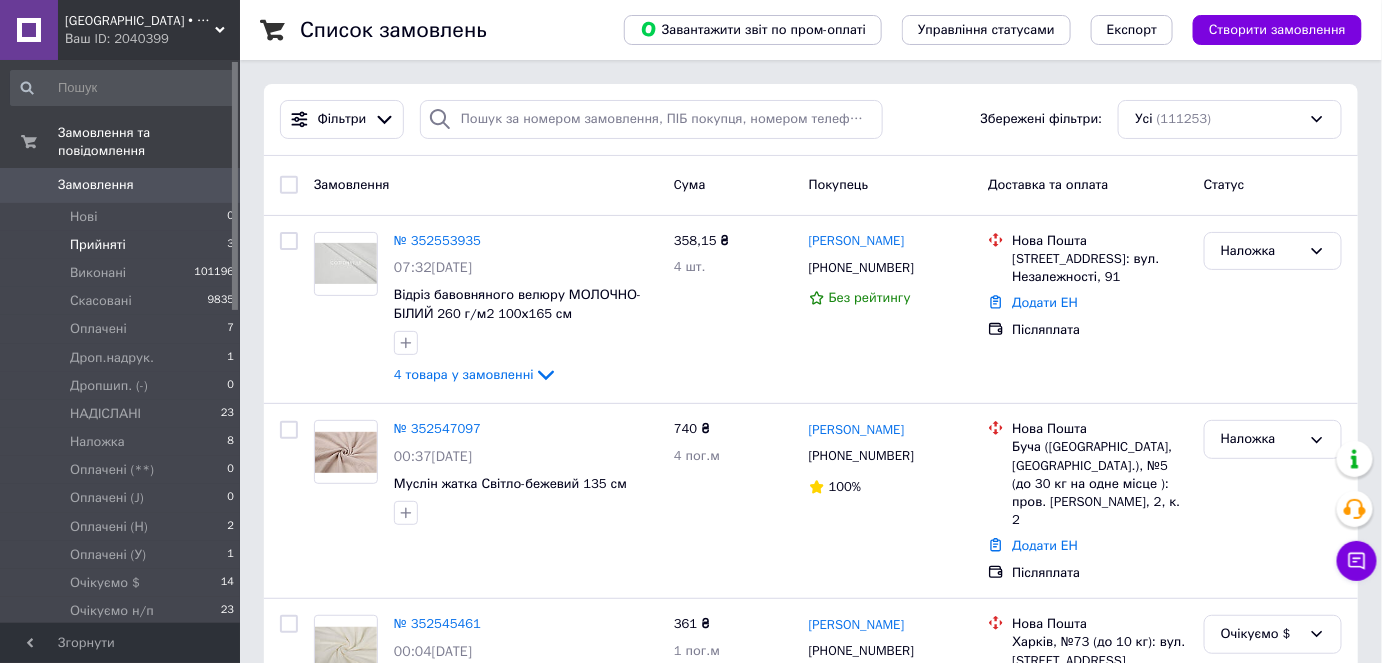 click on "Прийняті 3" at bounding box center [123, 245] 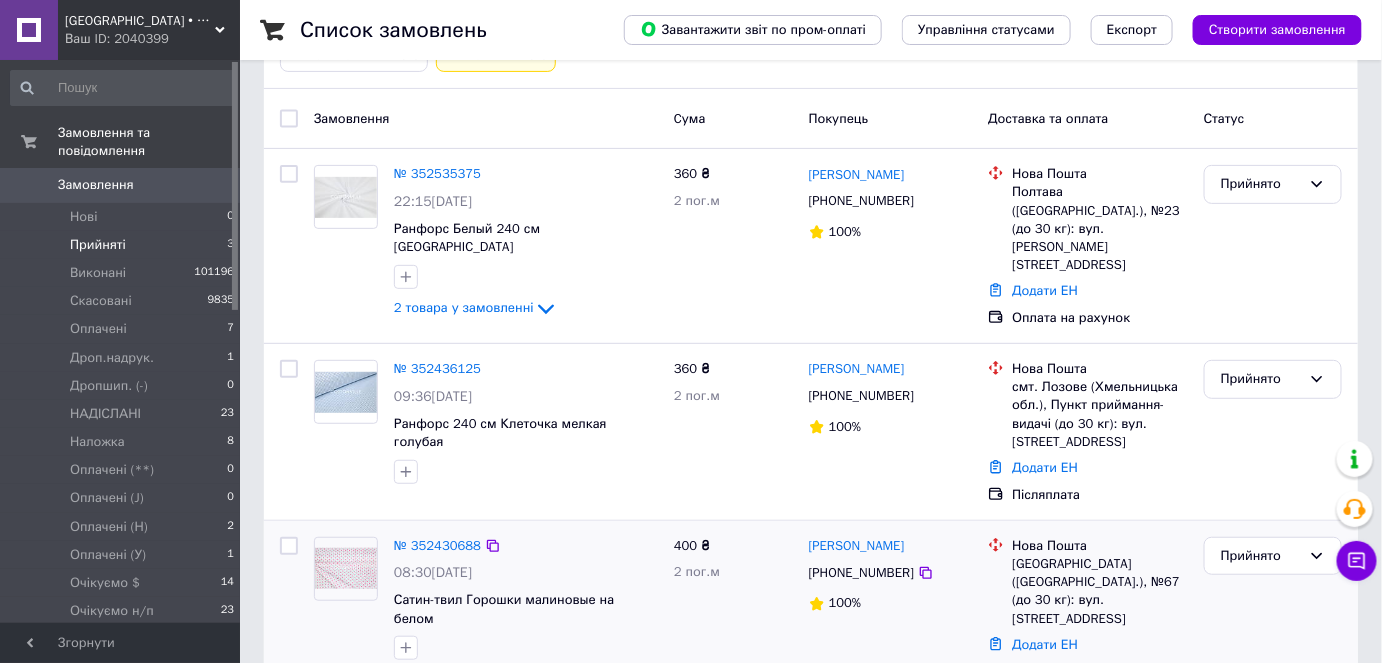 scroll, scrollTop: 149, scrollLeft: 0, axis: vertical 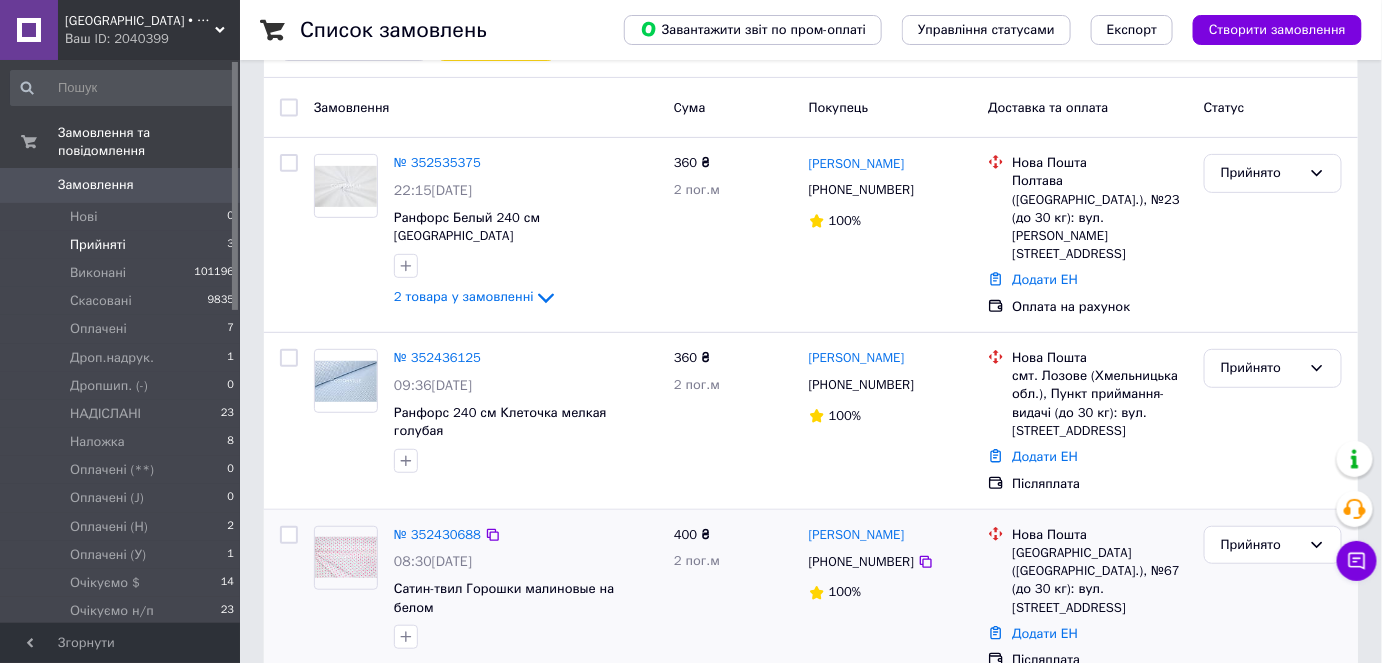 click at bounding box center (346, 557) 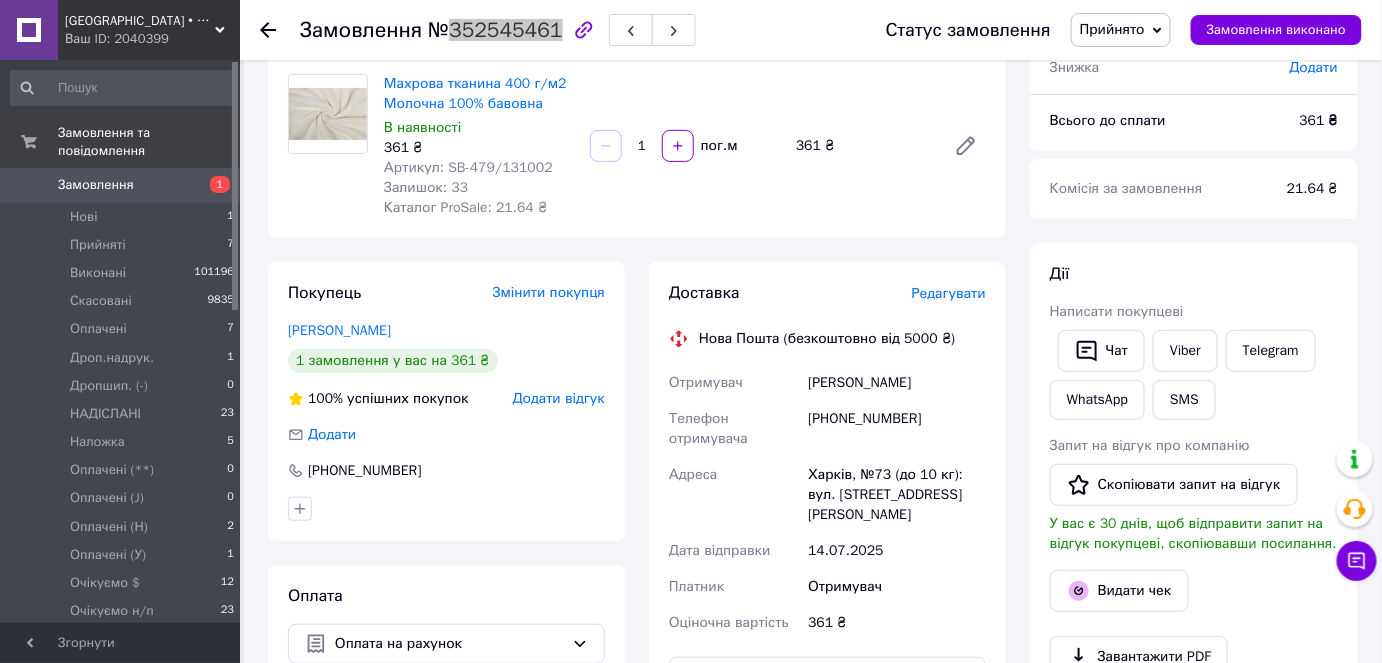 scroll, scrollTop: 272, scrollLeft: 0, axis: vertical 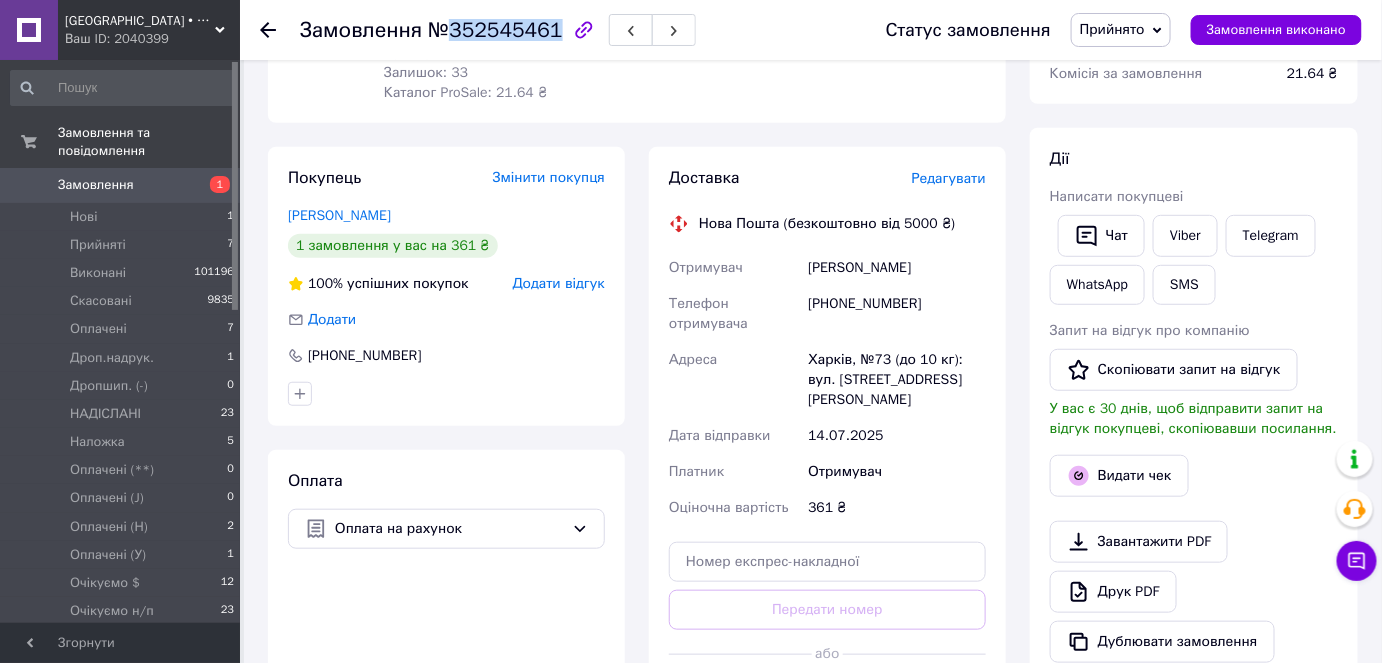 click on "Прийнято" at bounding box center (1121, 30) 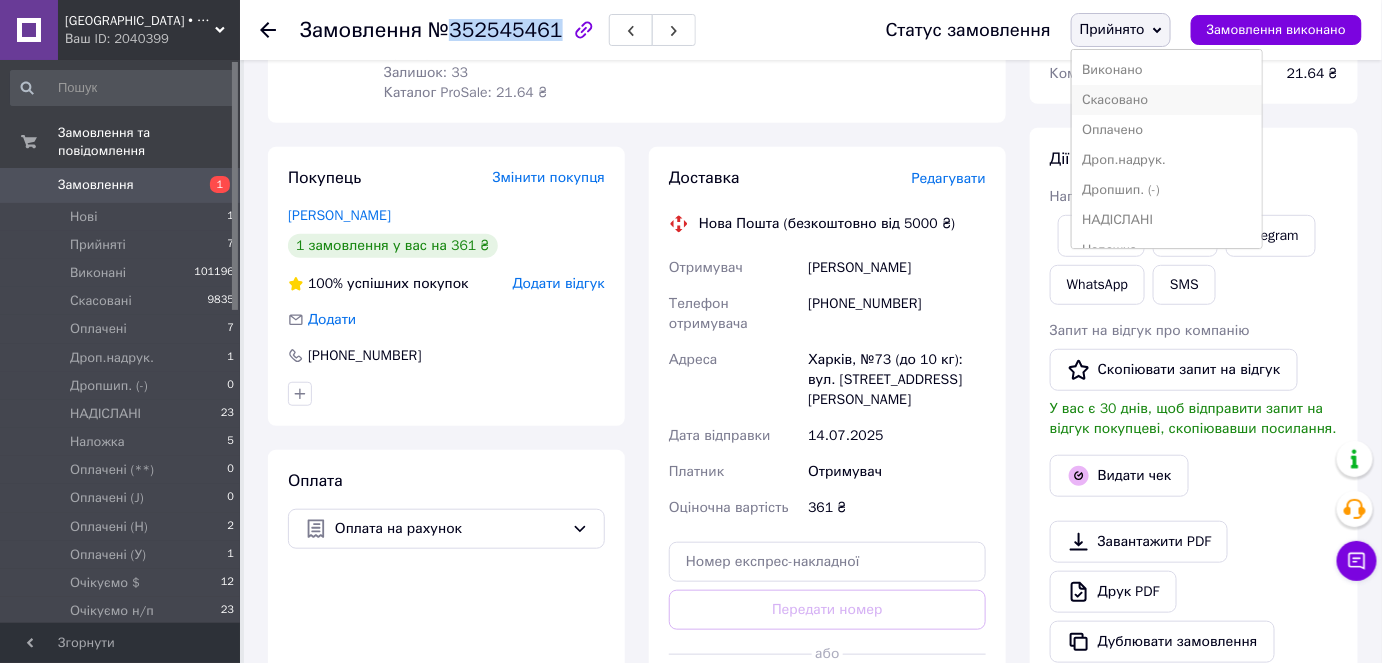 scroll, scrollTop: 272, scrollLeft: 0, axis: vertical 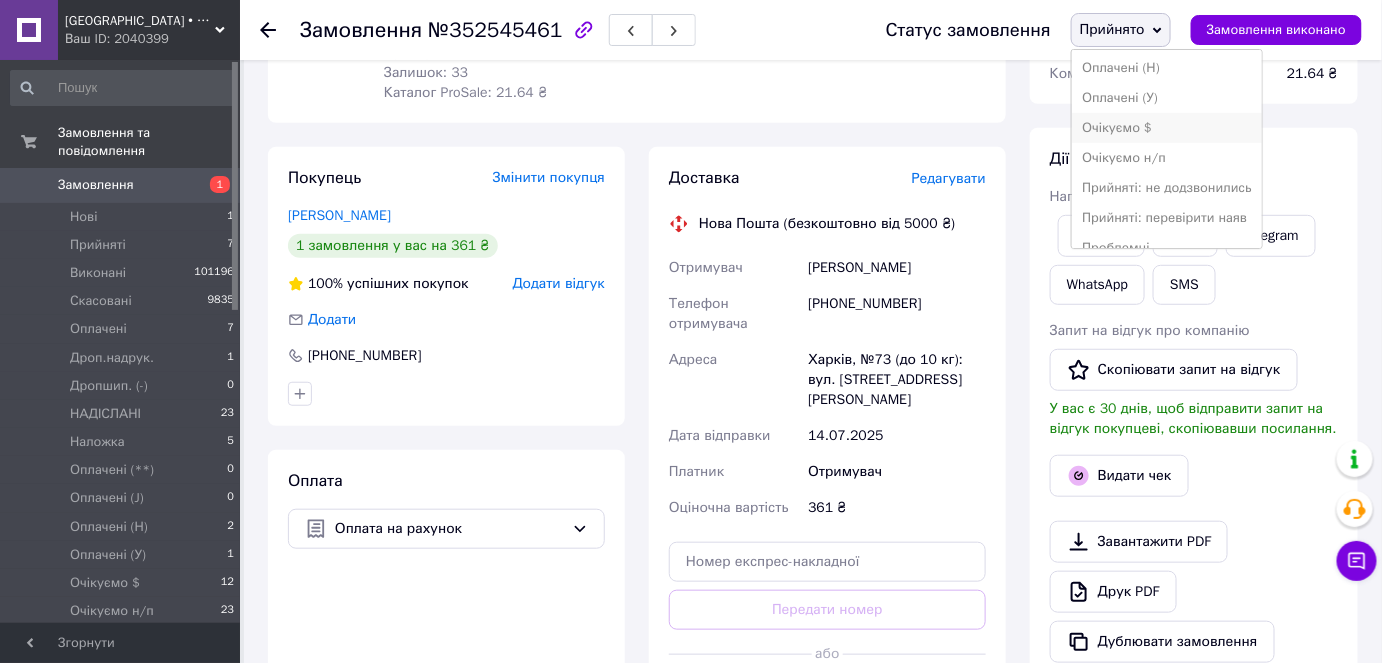 click on "Очікуємо $" at bounding box center (1167, 128) 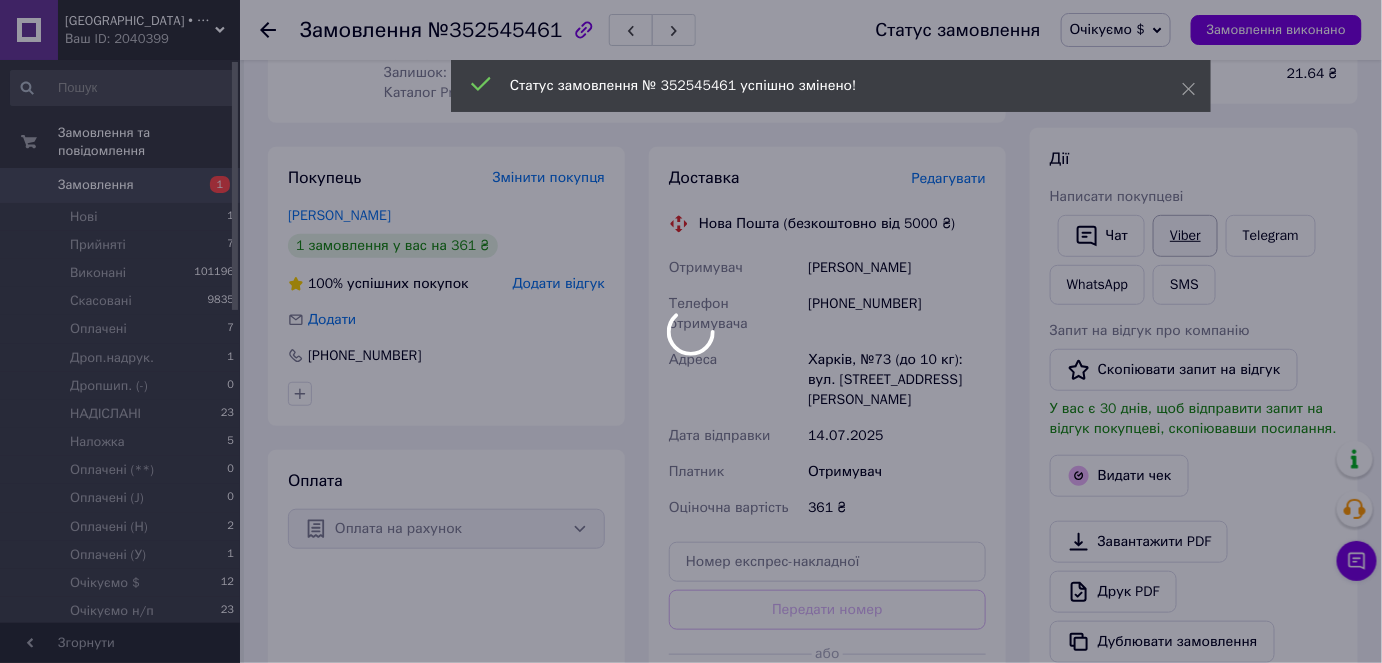 click on "COTTONville • тканини для шиття і рукоділля • роздріб та опт Ваш ID: 2040399 Сайт COTTONville • тканини для шиття і р... Кабінет покупця Перевірити стан системи Сторінка на порталі Довідка Вийти Замовлення та повідомлення Замовлення 1 Нові 1 Прийняті 7 Виконані 101196 Скасовані 9835 Оплачені 7 Дроп.надрук. 1 Дропшип. (-) 0 НАДІСЛАНІ 23 Наложка 5 Оплачені (**) 0 Оплачені (J) 0 Оплачені (Н) 2 Оплачені (У) 1 Очікуємо $ 12 Очікуємо н/п 23 Прийняті: не додзвонились 0 Прийняті: перевірити наяв 0 Проблемні 132 Чекають тканини 8 Повідомлення 0 Сповіщення 9 5 1" at bounding box center [691, 459] 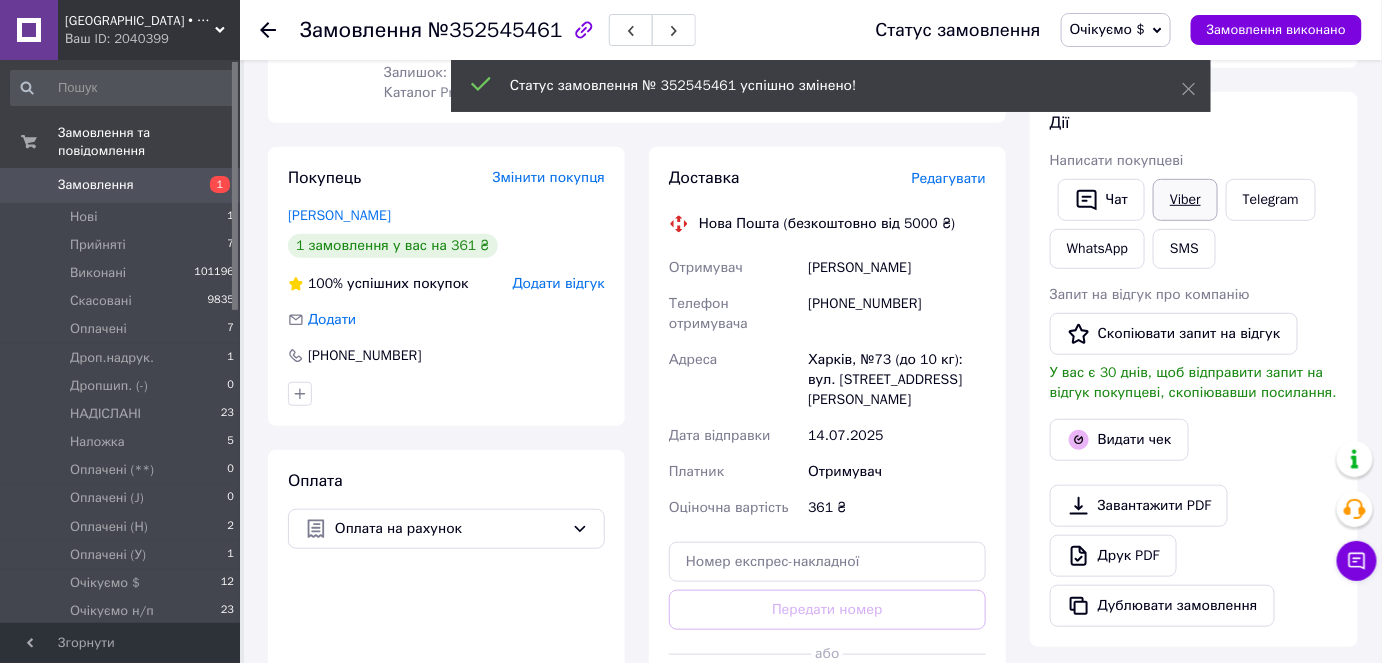 click on "Viber" at bounding box center (1185, 200) 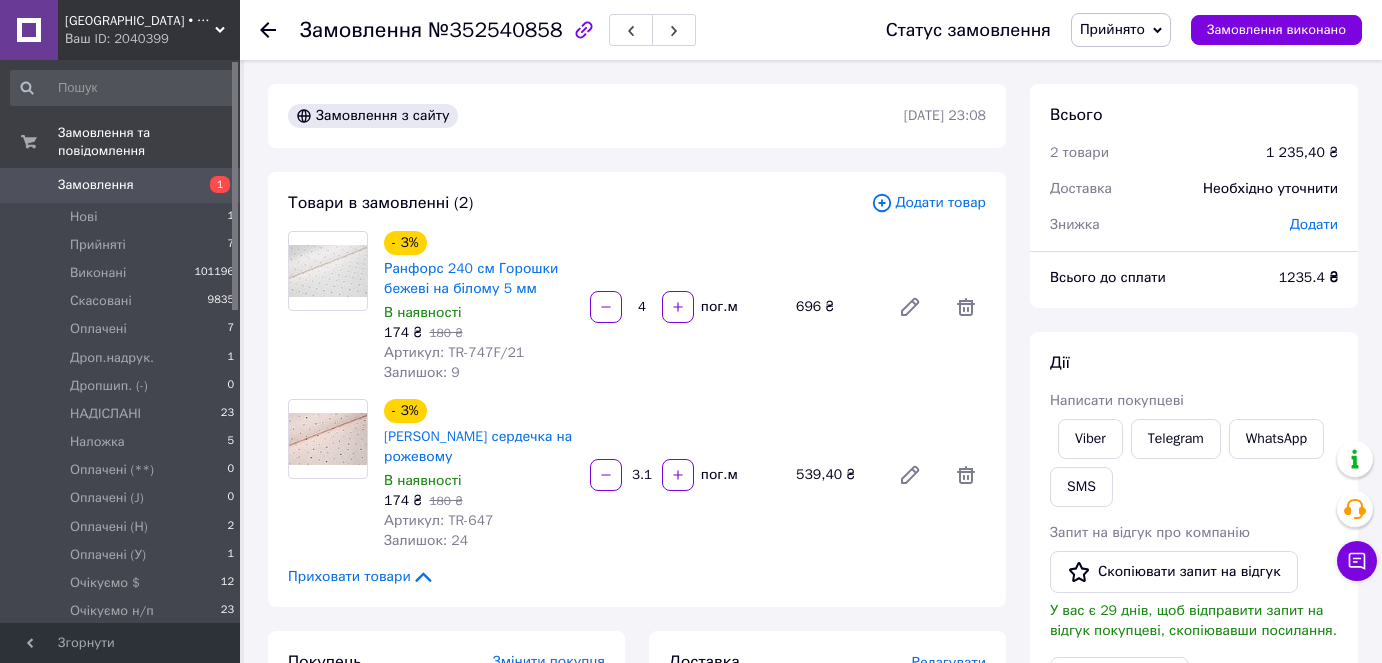 scroll, scrollTop: 0, scrollLeft: 0, axis: both 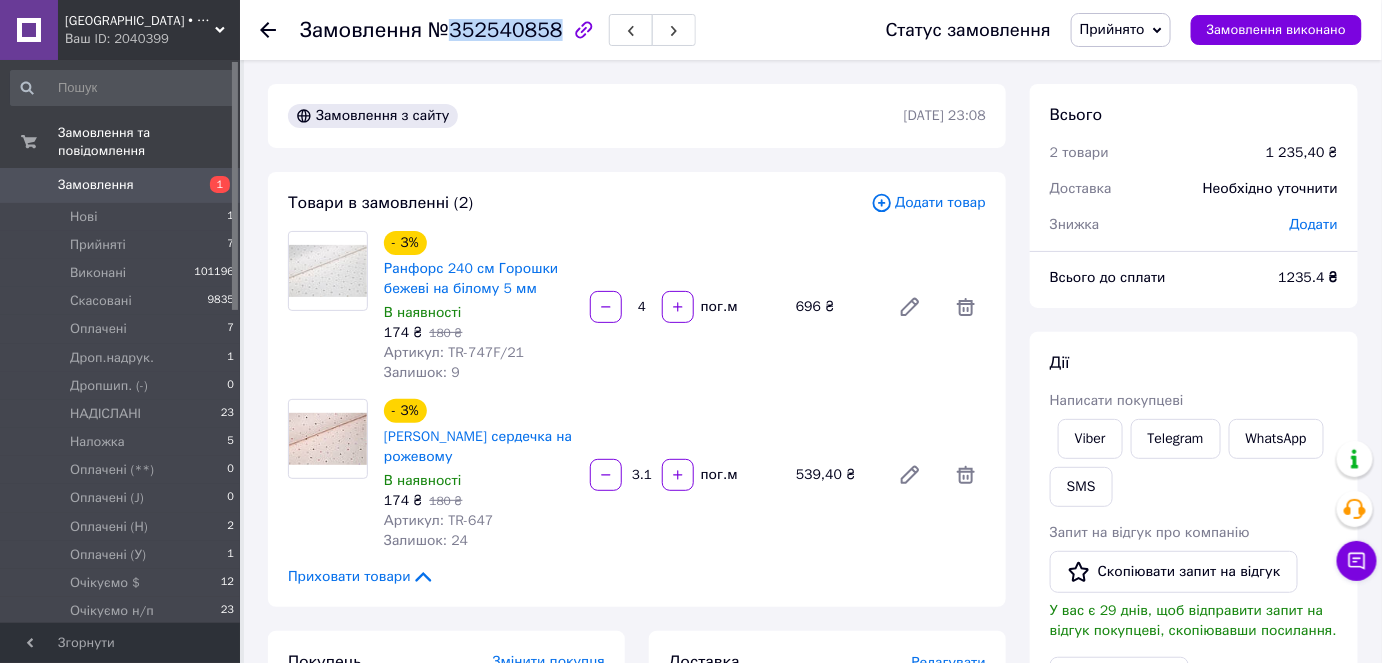 click on "Прийнято" at bounding box center [1121, 30] 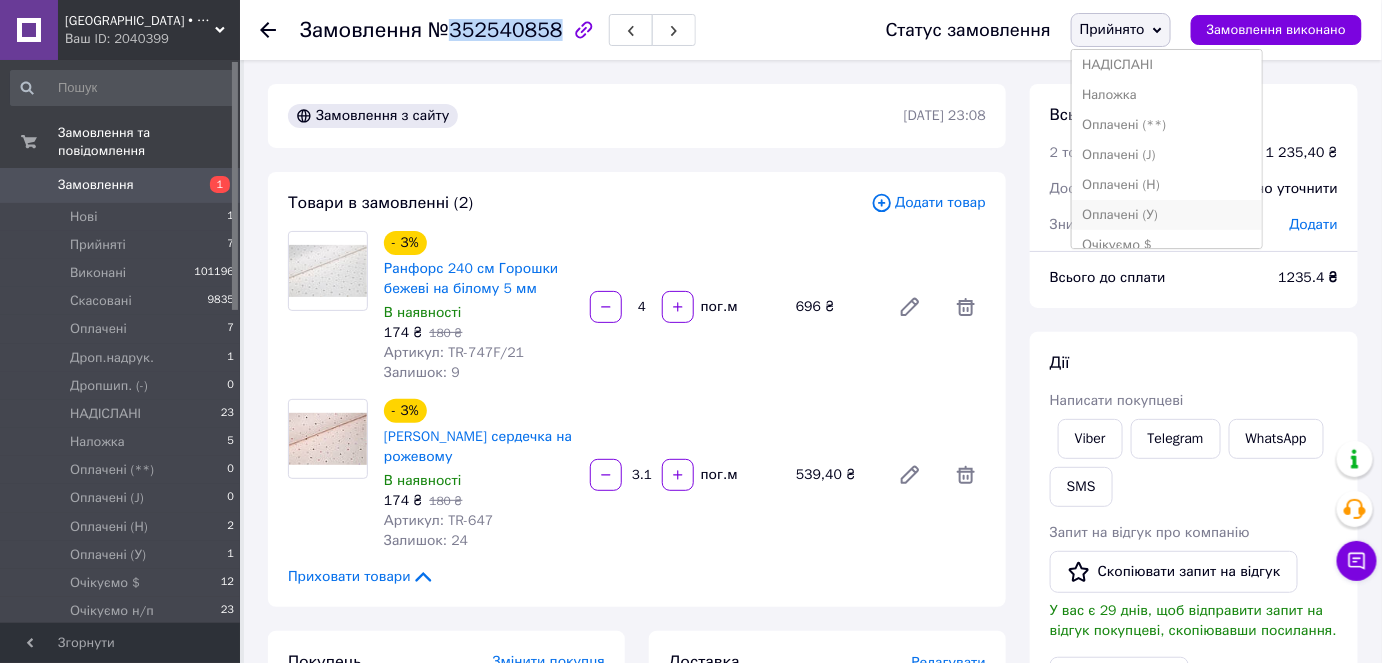 scroll, scrollTop: 272, scrollLeft: 0, axis: vertical 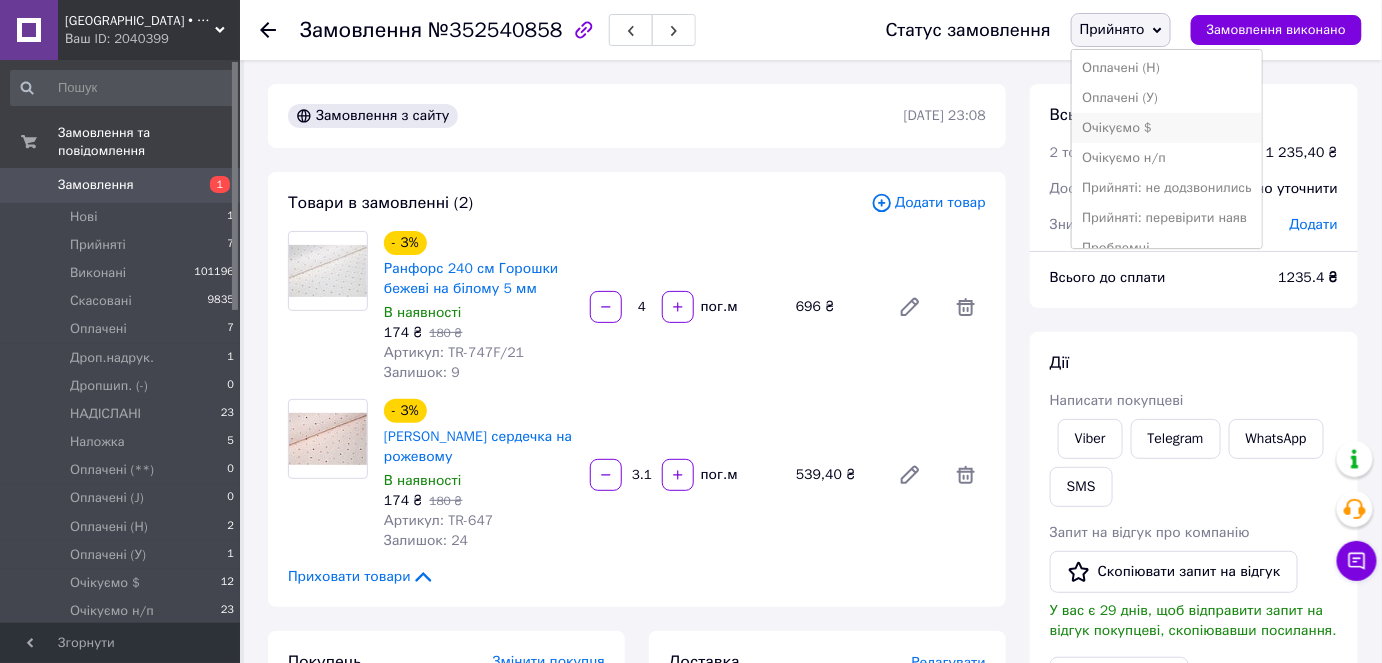 click on "Очікуємо $" at bounding box center [1167, 128] 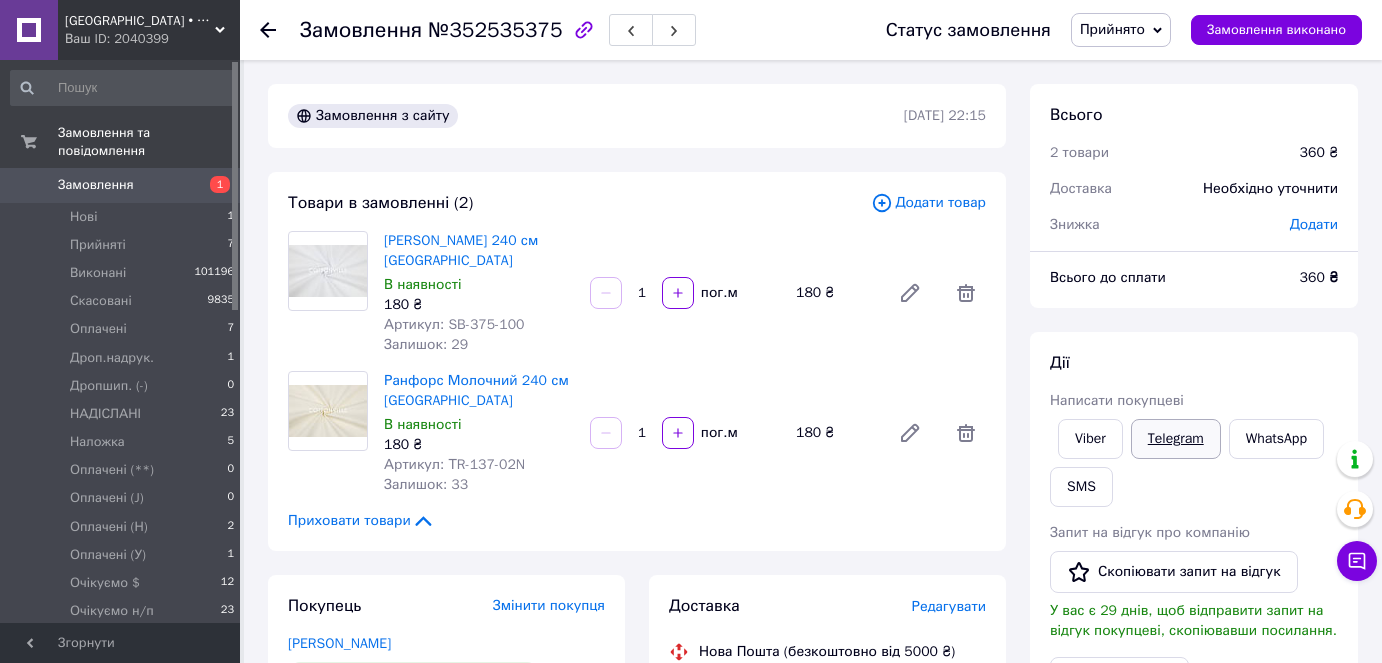 scroll, scrollTop: 181, scrollLeft: 0, axis: vertical 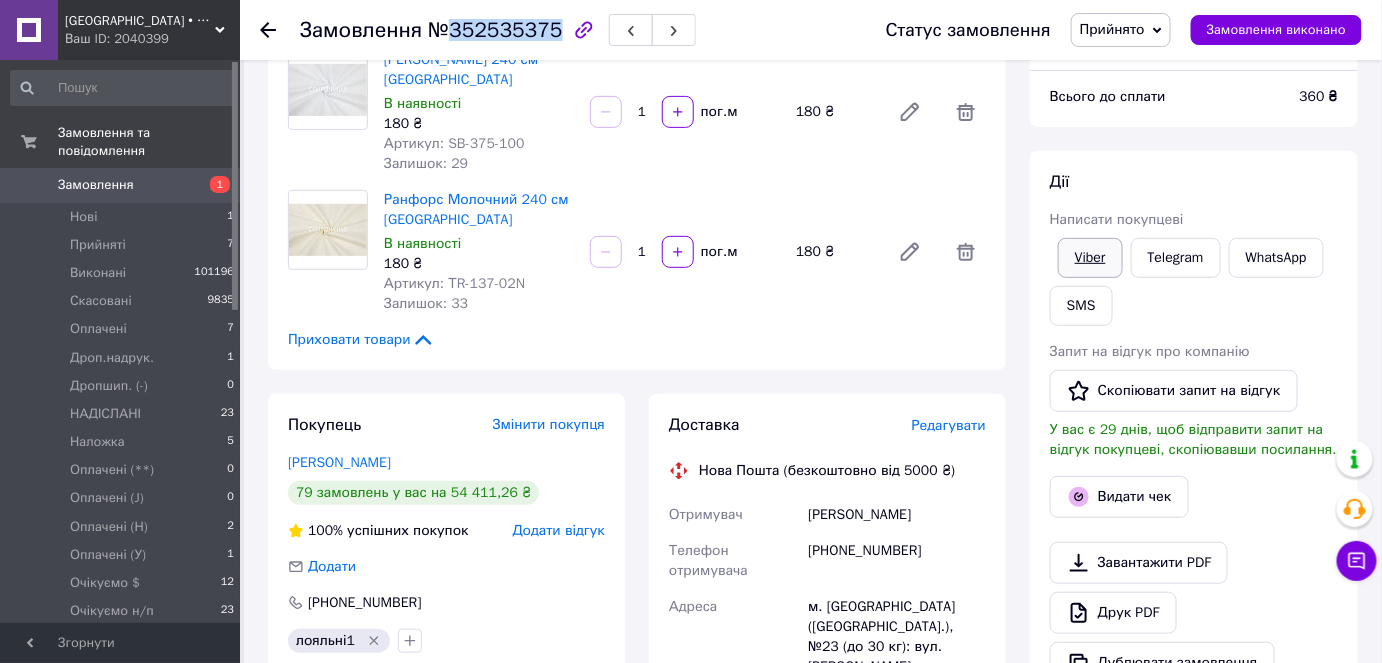 click on "Viber" at bounding box center [1090, 258] 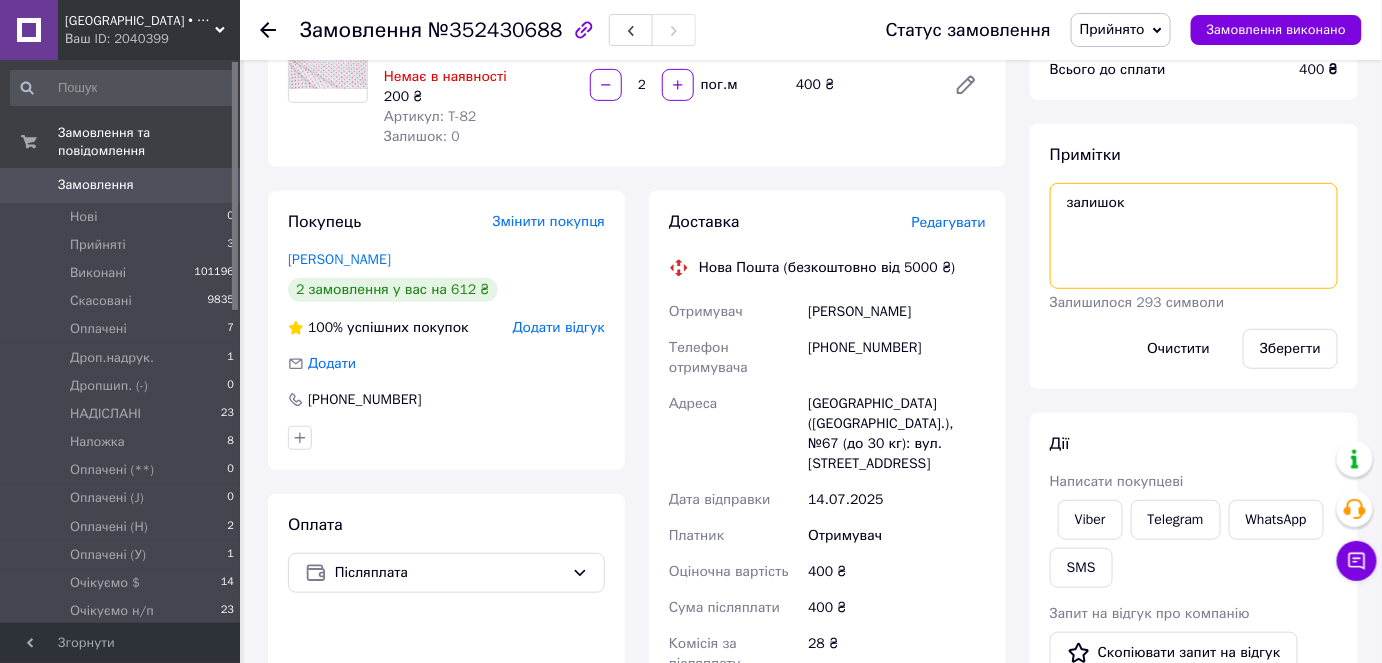 click on "залишок" at bounding box center [1194, 236] 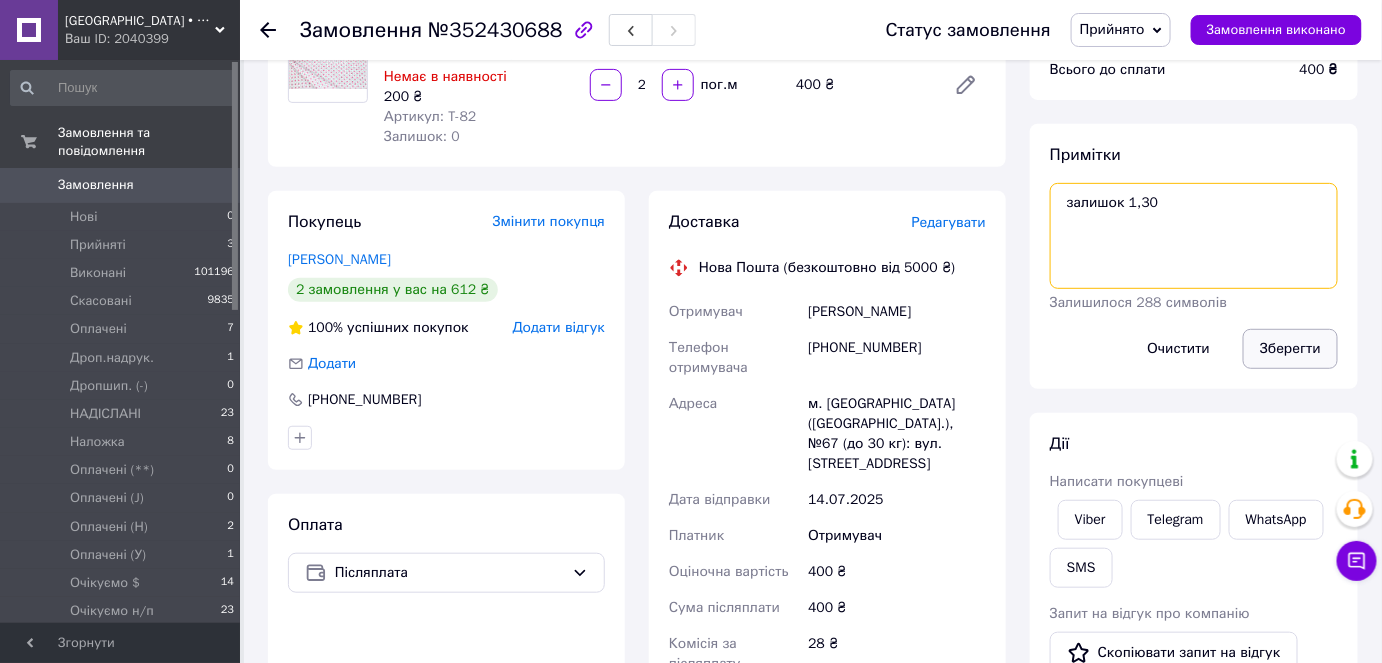 type on "залишок 1,30" 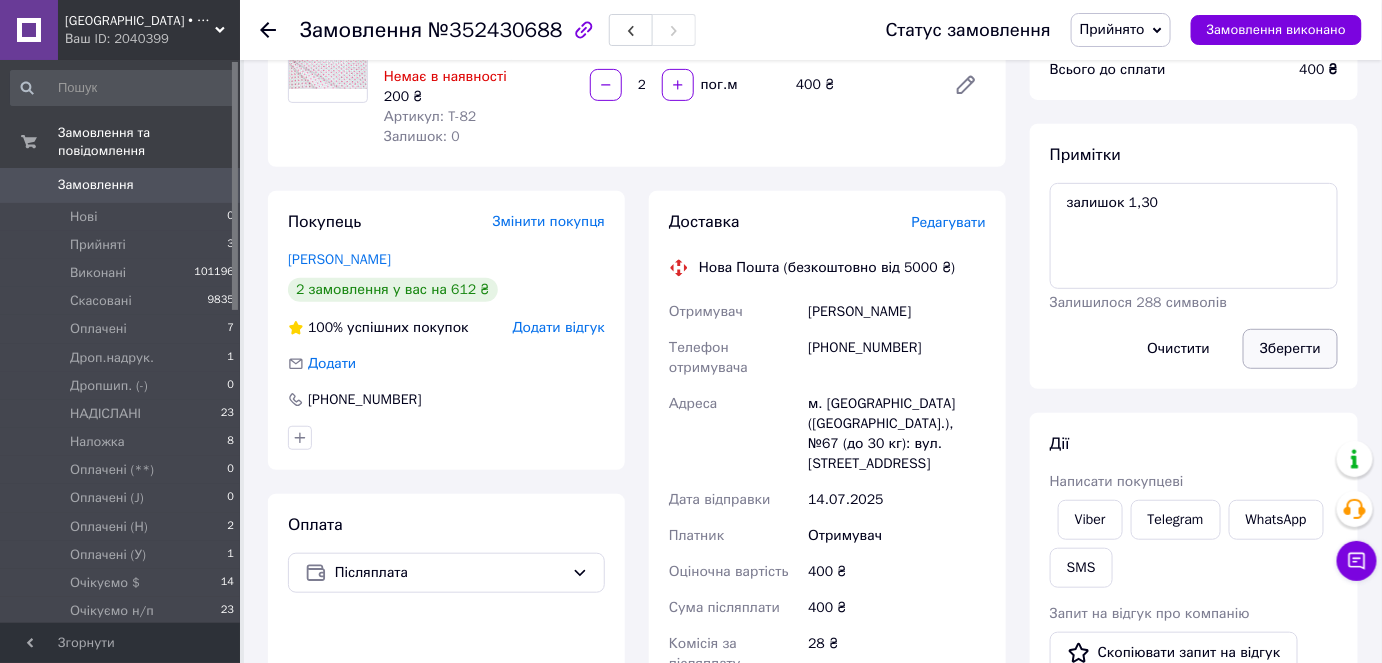 click on "Зберегти" at bounding box center (1290, 349) 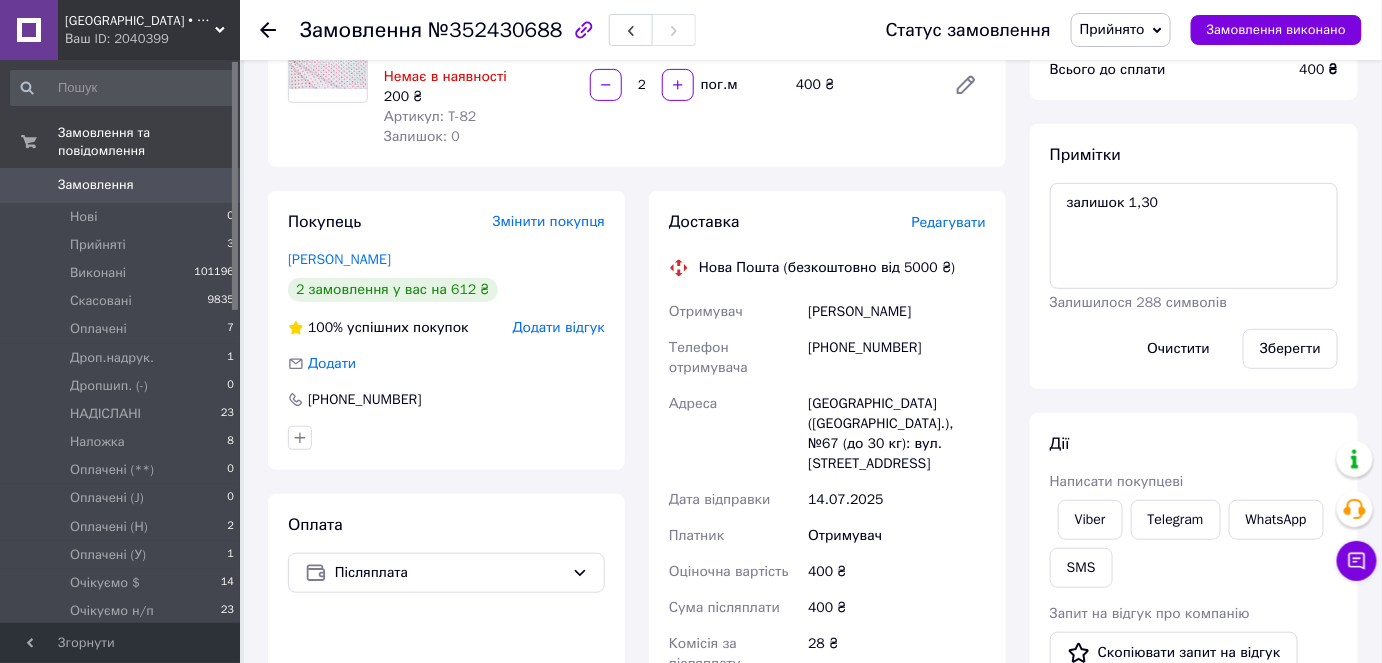 click on "Замовлення" at bounding box center (121, 185) 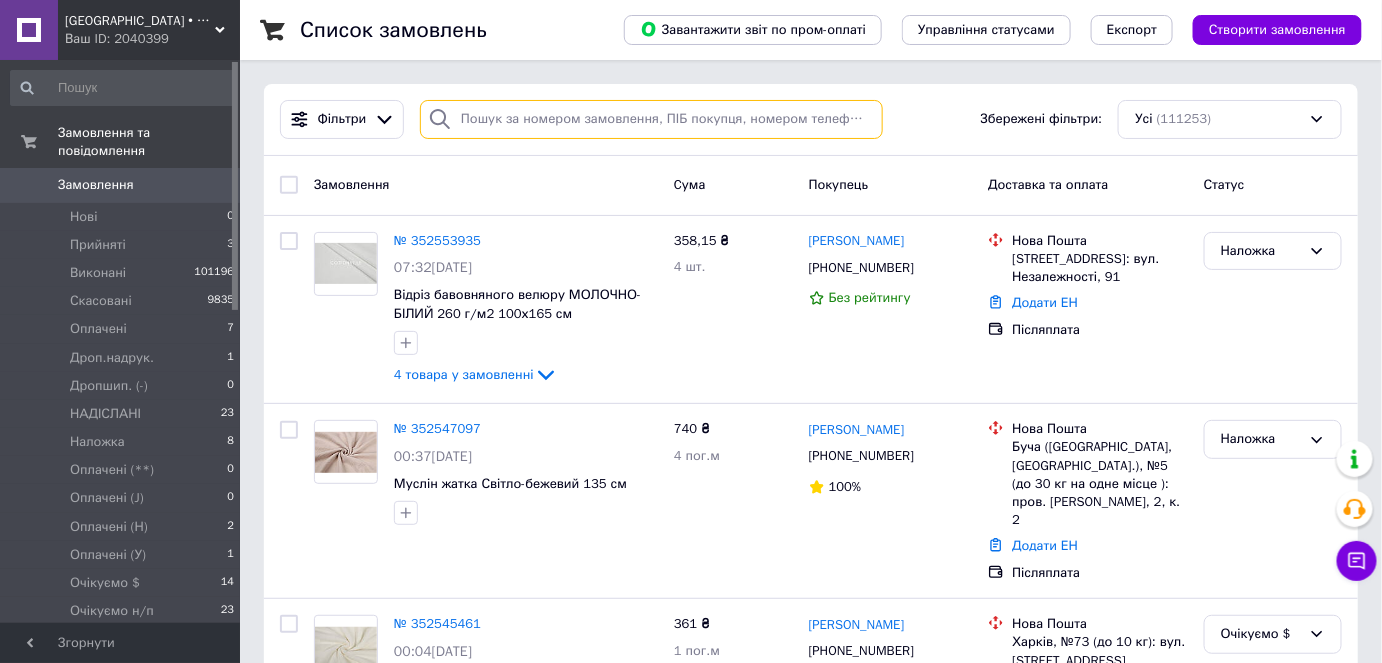 click at bounding box center (651, 119) 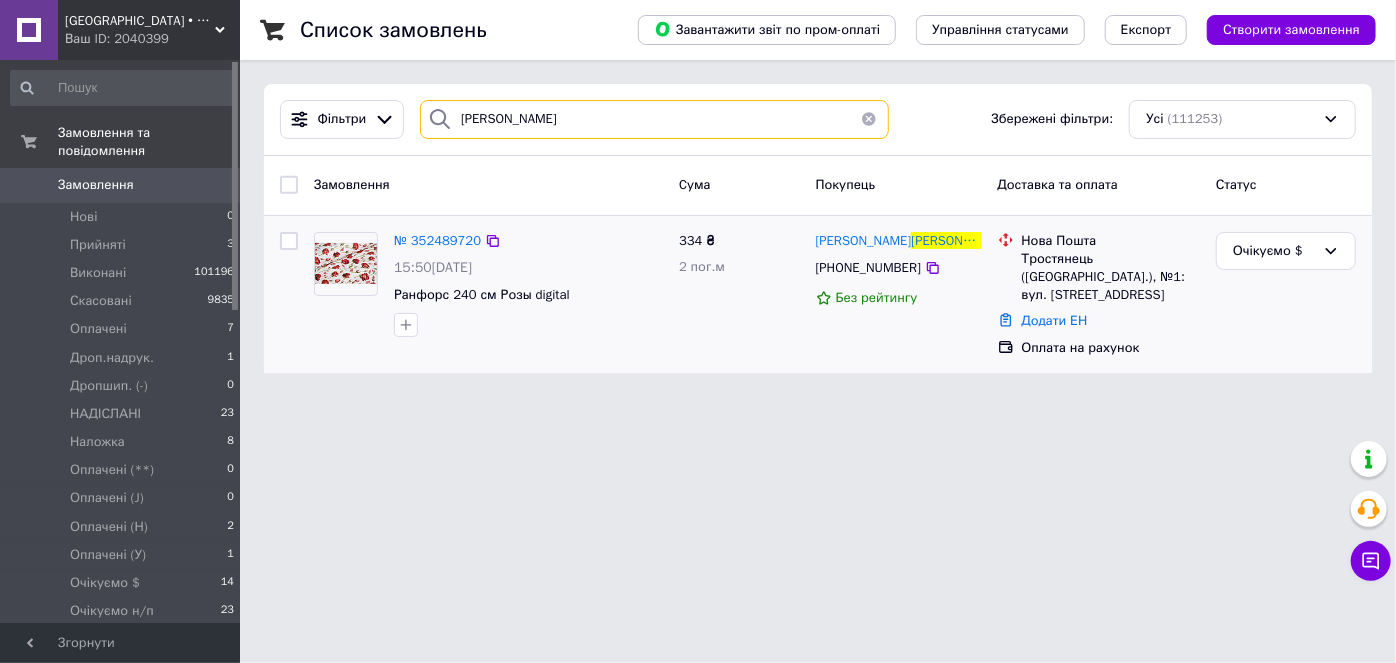 type on "Сенчіщева" 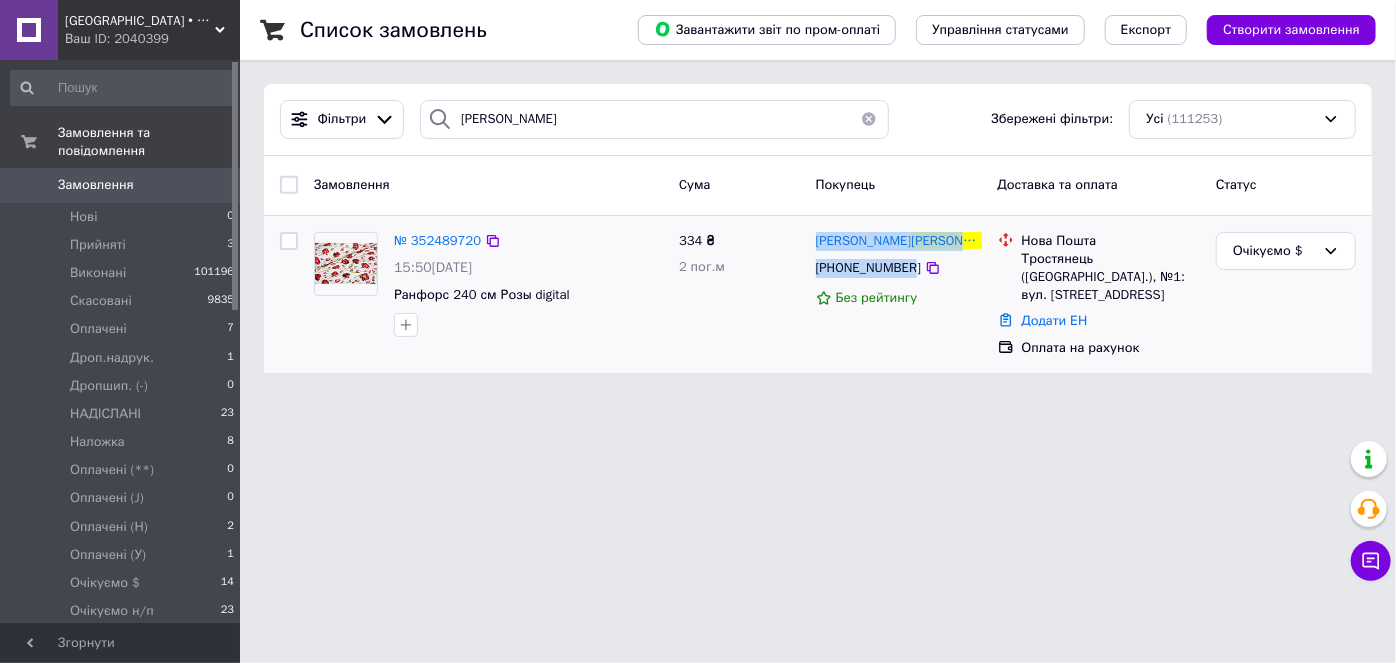 drag, startPoint x: 812, startPoint y: 238, endPoint x: 912, endPoint y: 254, distance: 101.27191 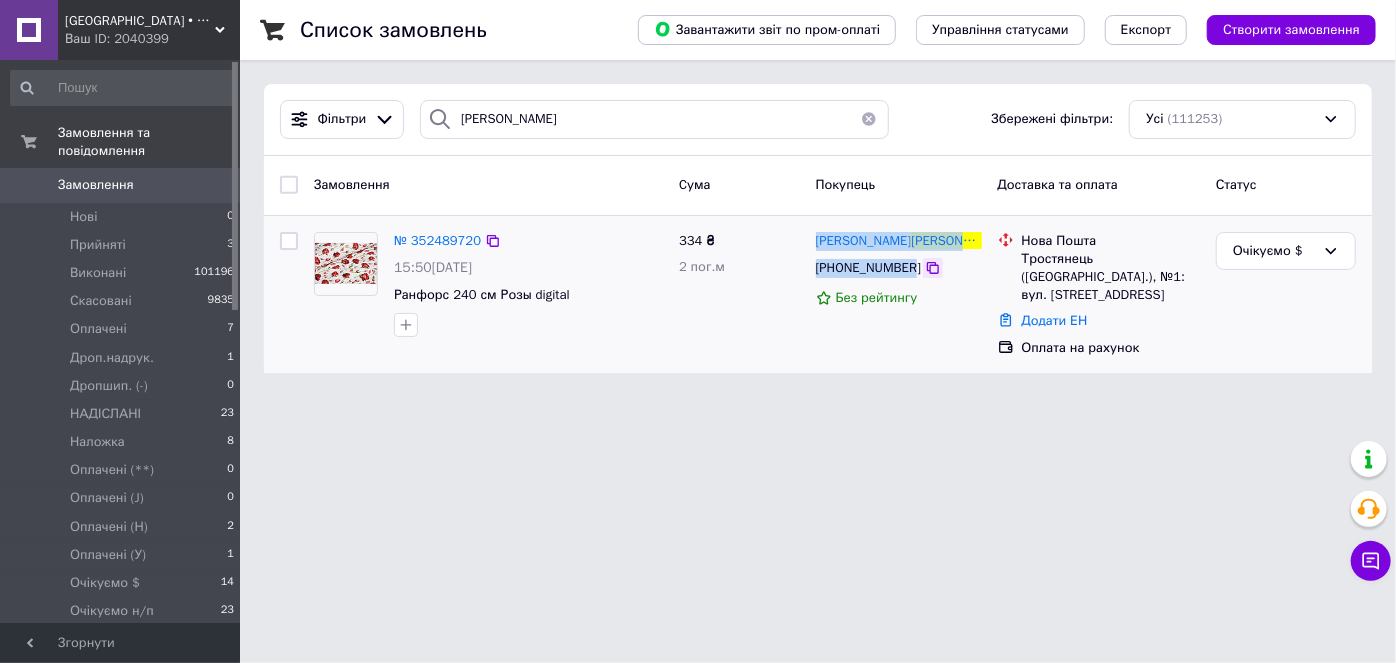 copy on "Людмила  Сенчіщева +380995339504" 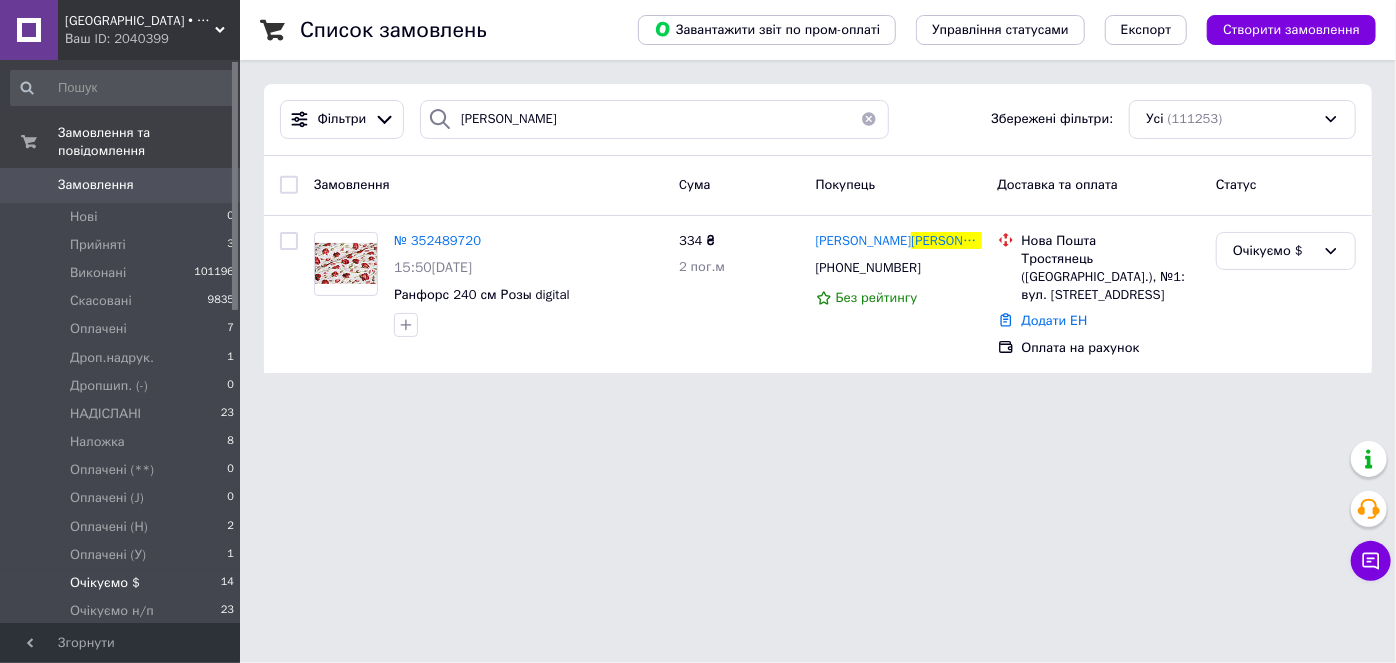 click on "Очікуємо $ 14" at bounding box center [123, 583] 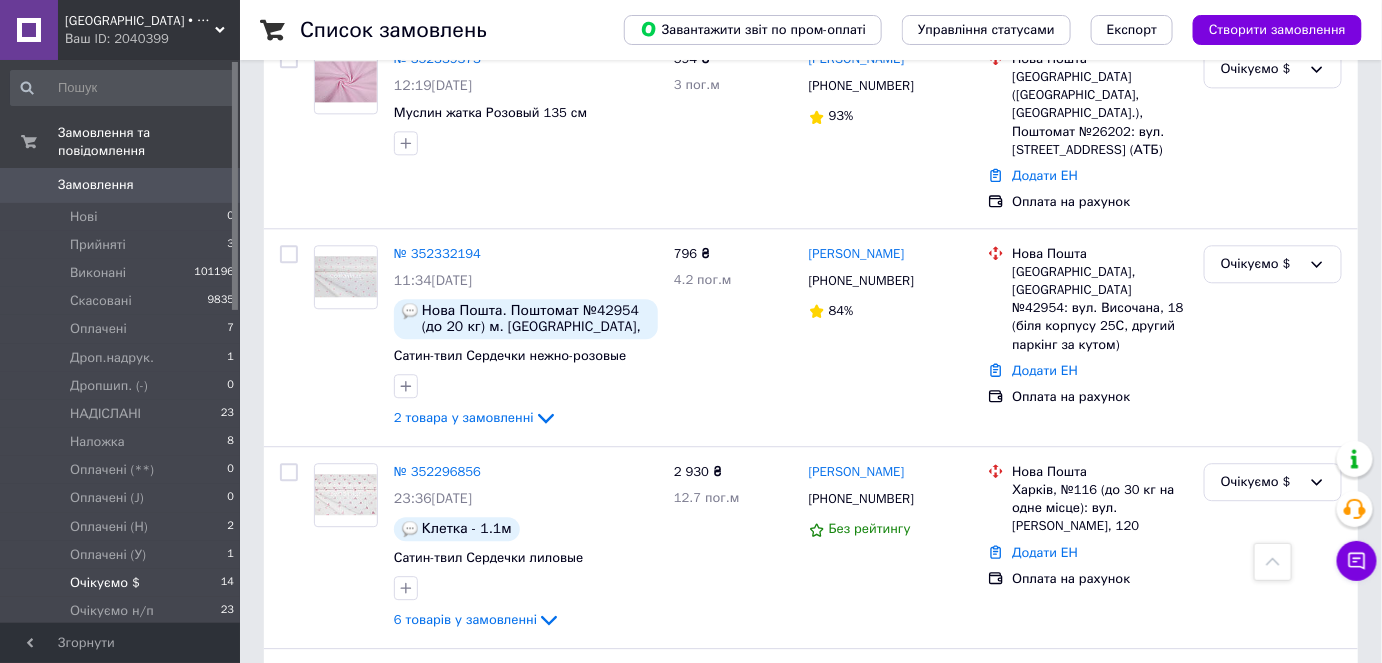 scroll, scrollTop: 1545, scrollLeft: 0, axis: vertical 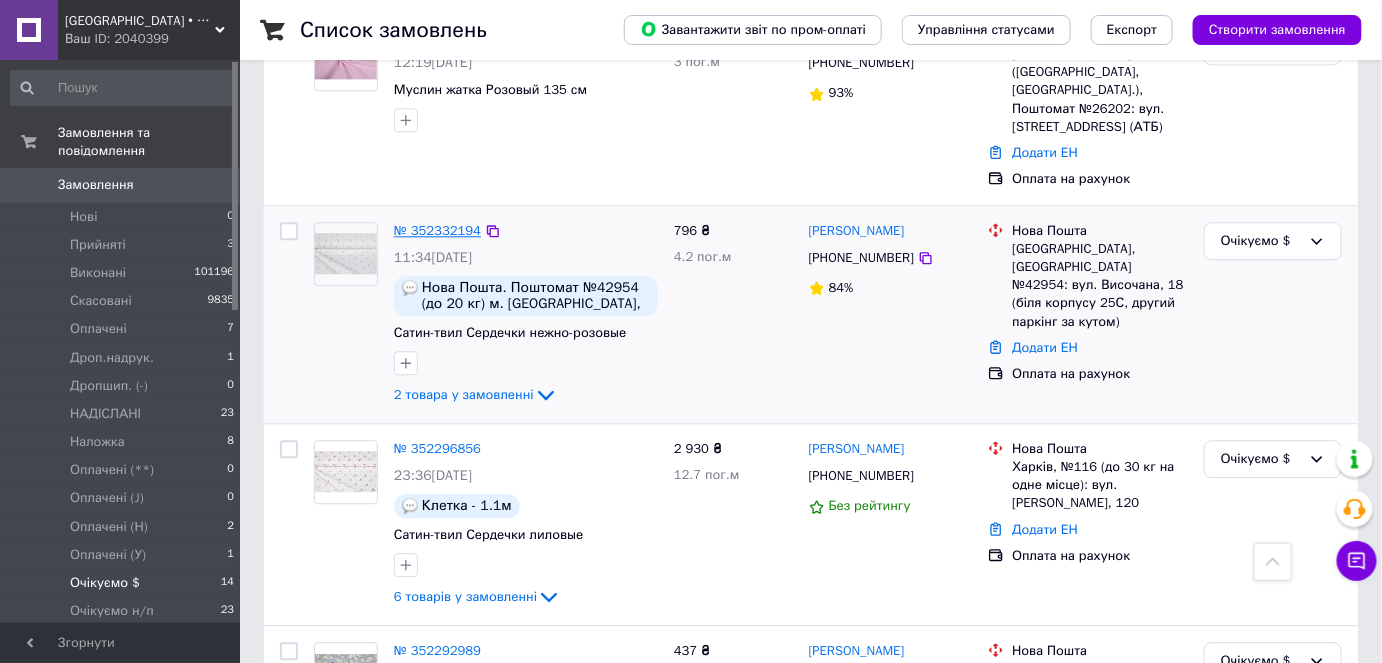 click on "№ 352332194" at bounding box center [437, 230] 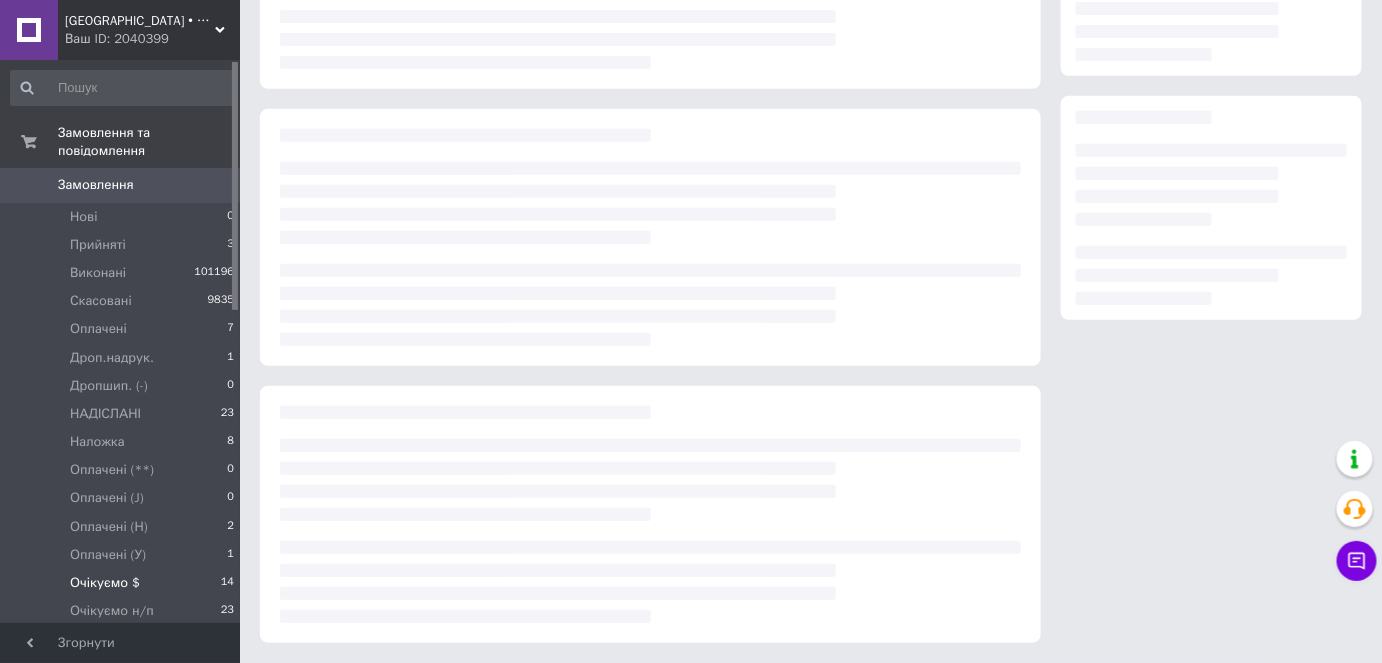 scroll, scrollTop: 0, scrollLeft: 0, axis: both 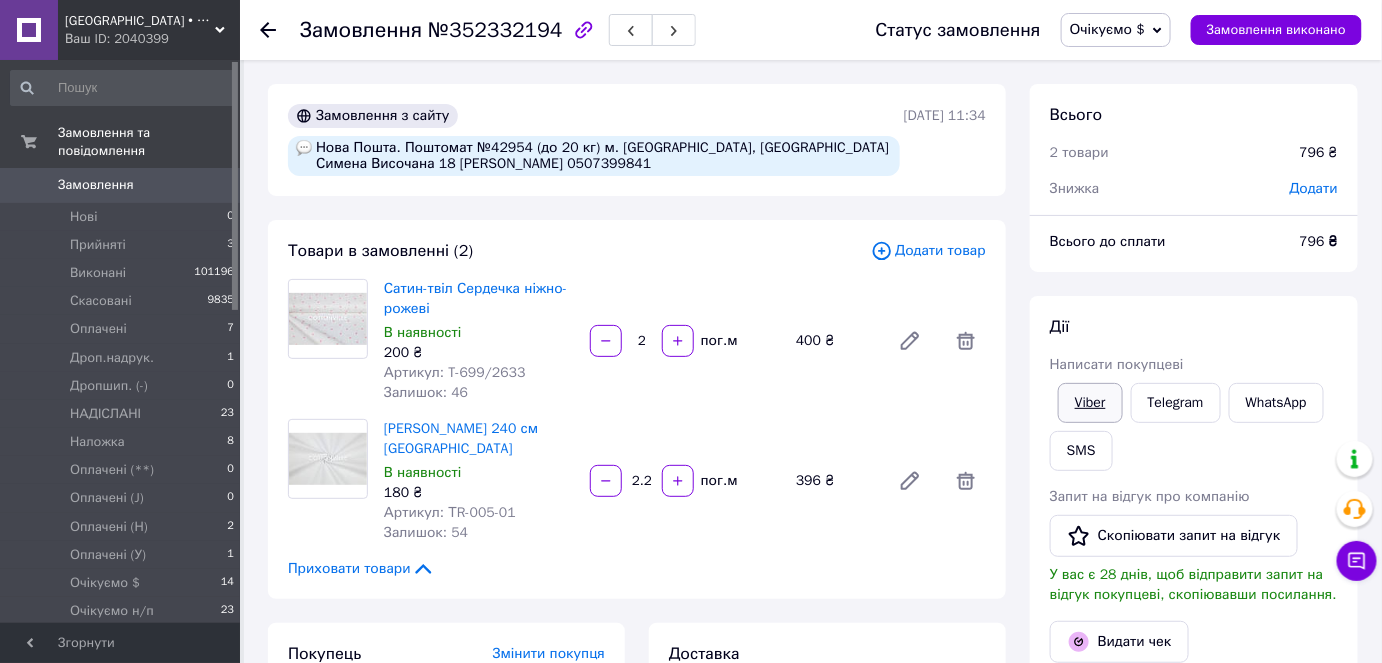 click on "Написати покупцеві" at bounding box center [1117, 364] 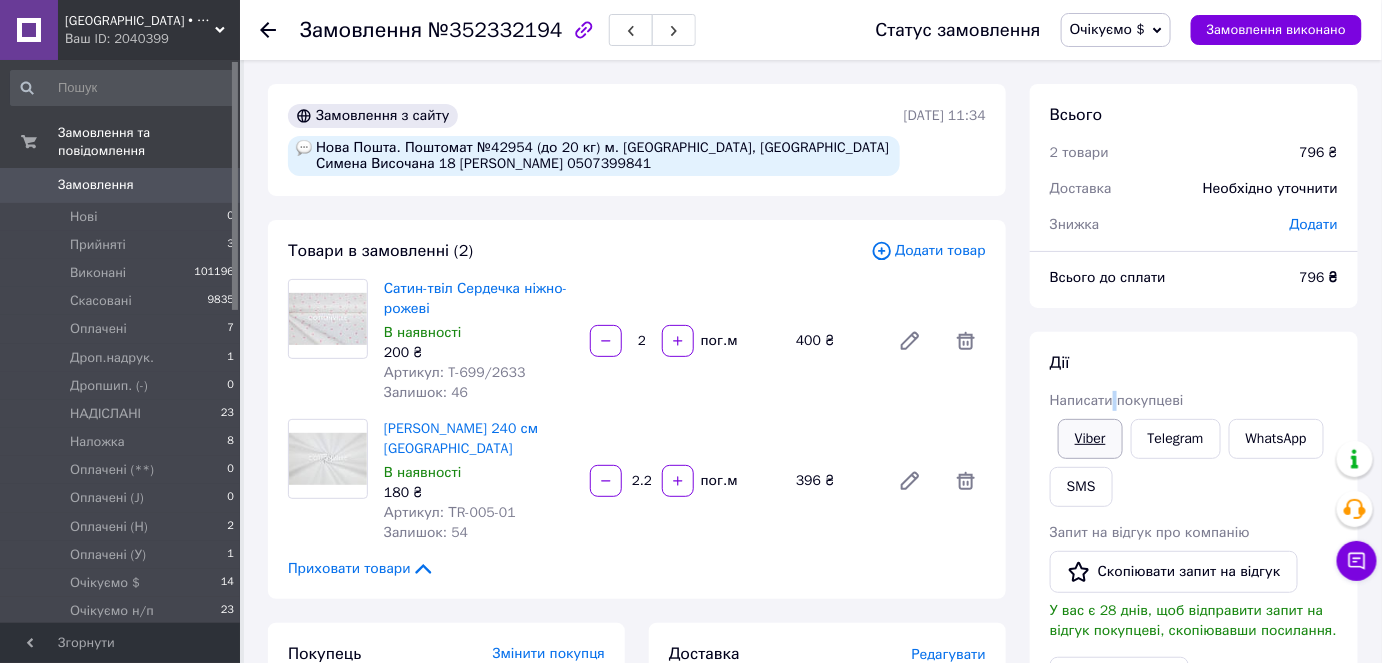 click on "Написати покупцеві" at bounding box center [1117, 400] 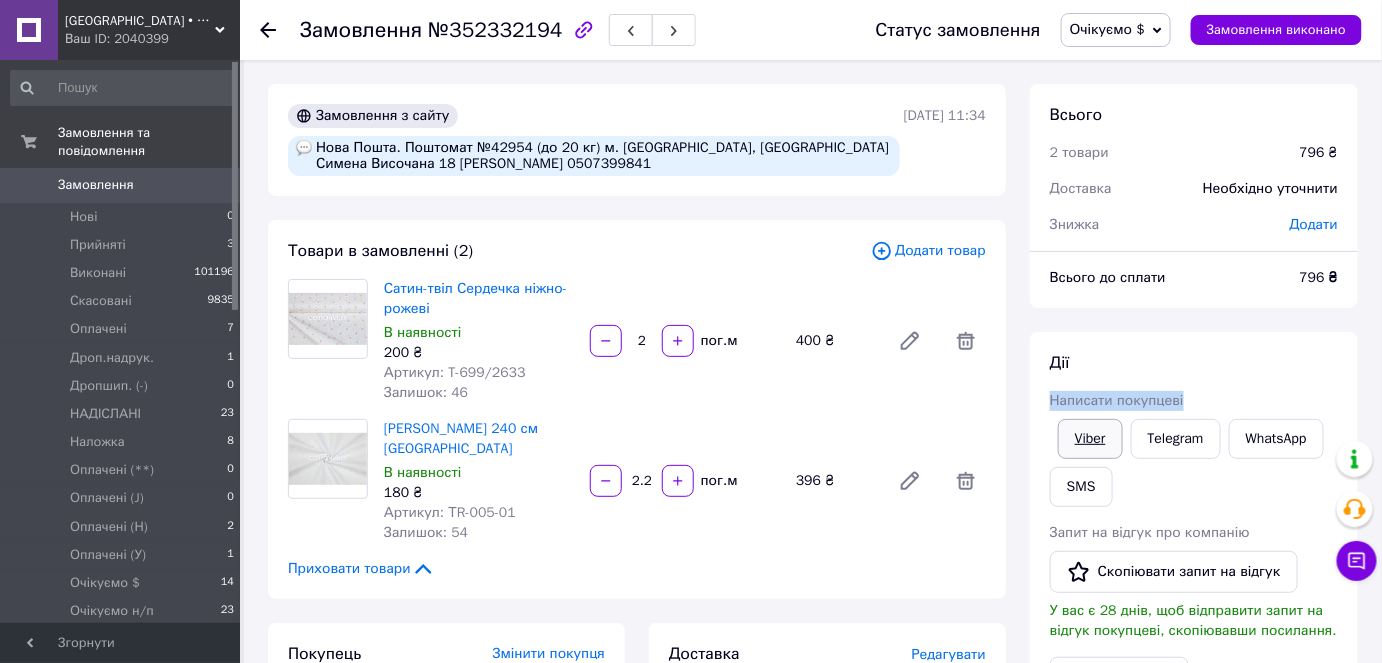 click on "Написати покупцеві" at bounding box center [1117, 400] 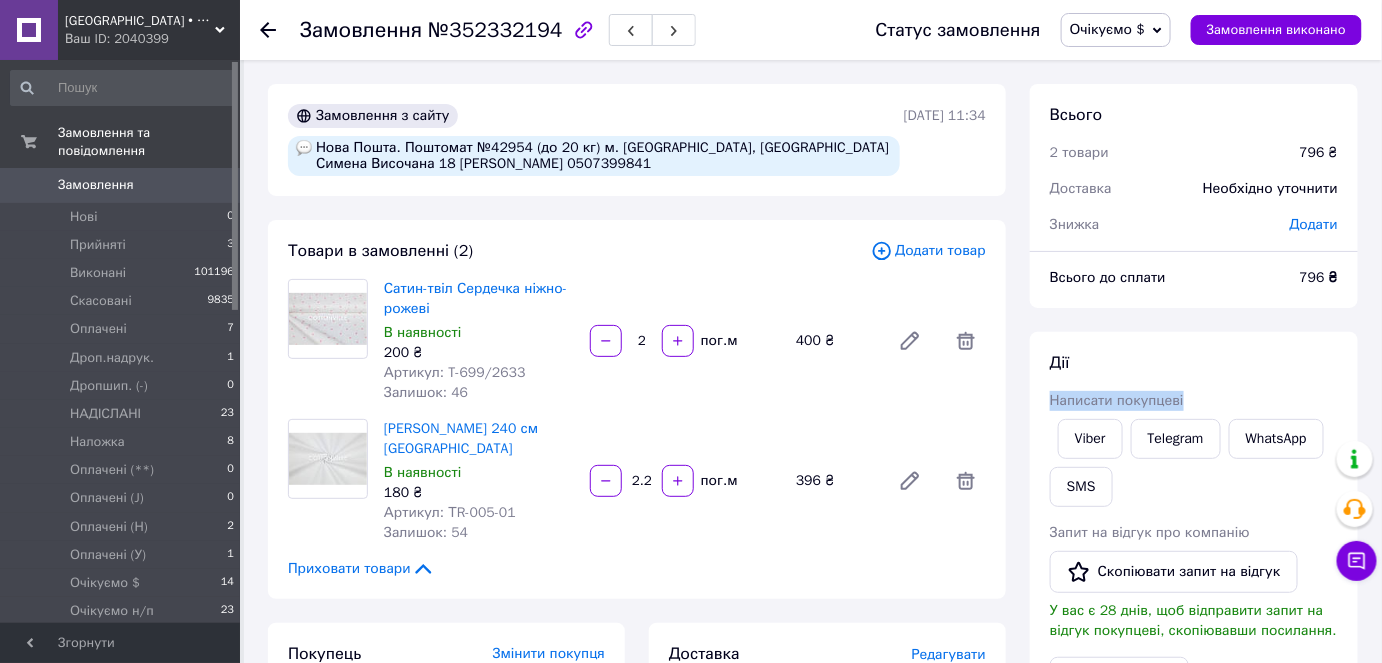 click on "Замовлення" at bounding box center [96, 185] 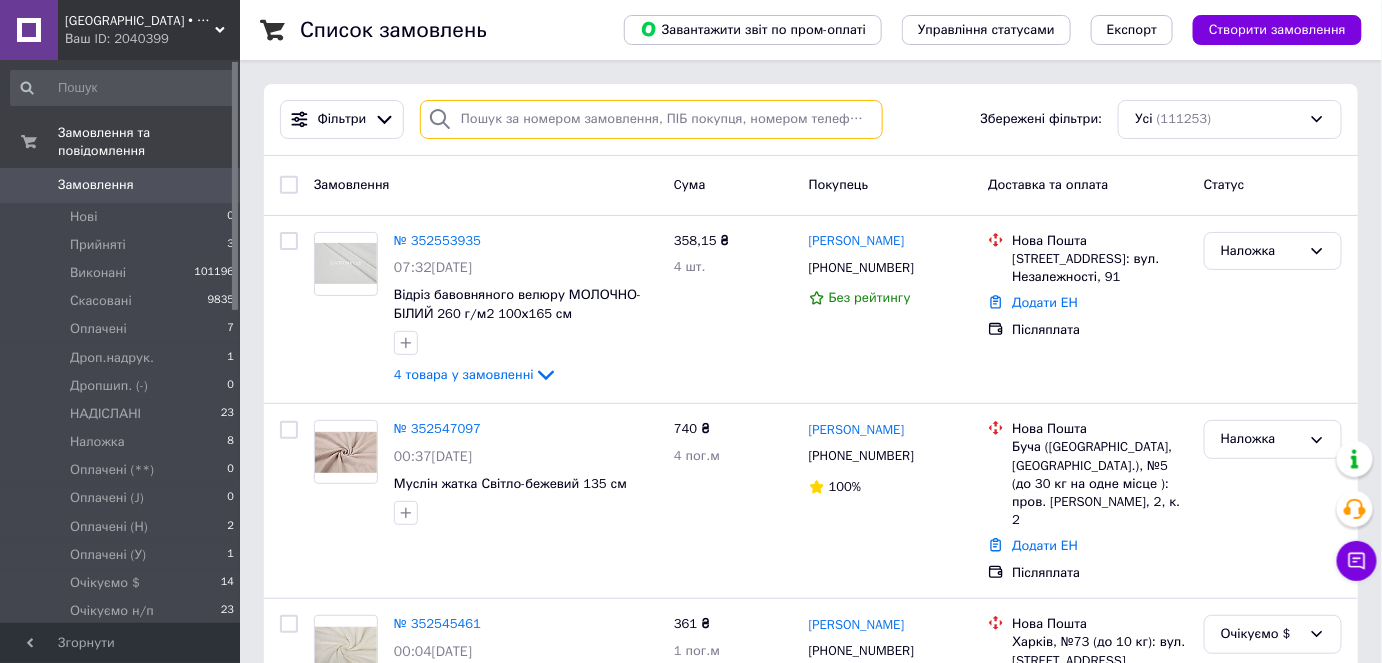 click at bounding box center (651, 119) 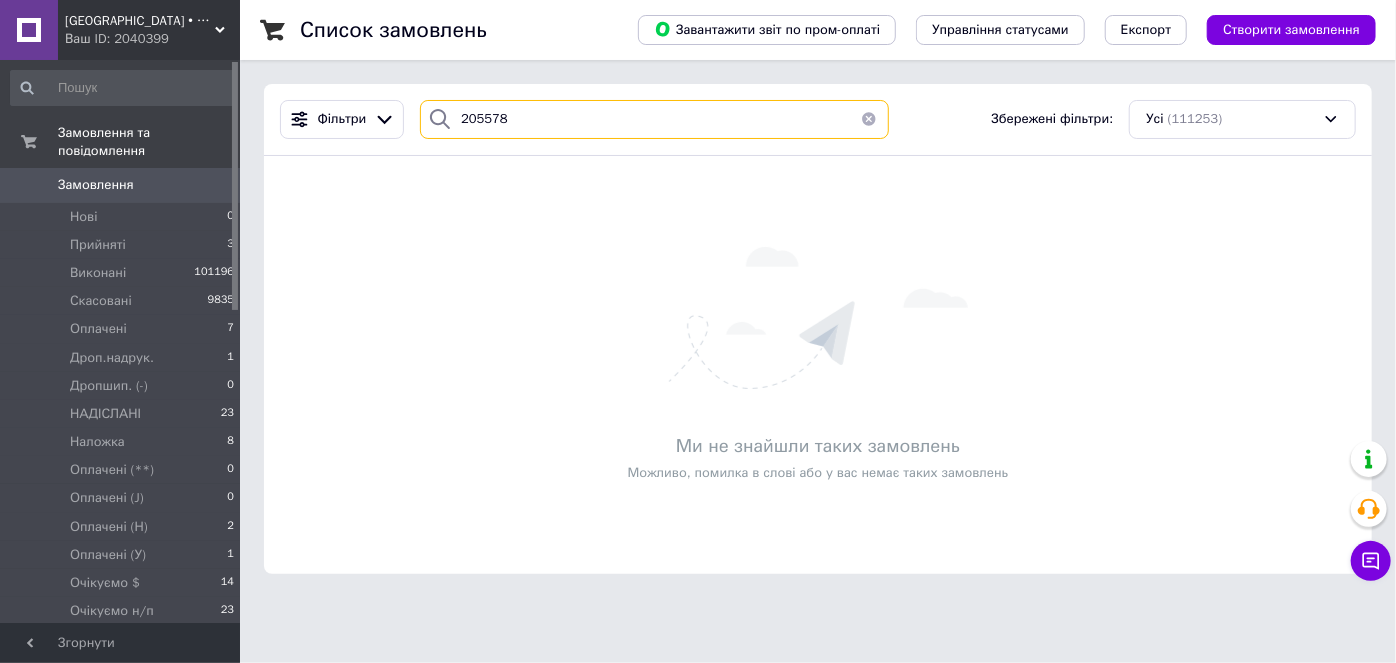 click on "205578" at bounding box center (654, 119) 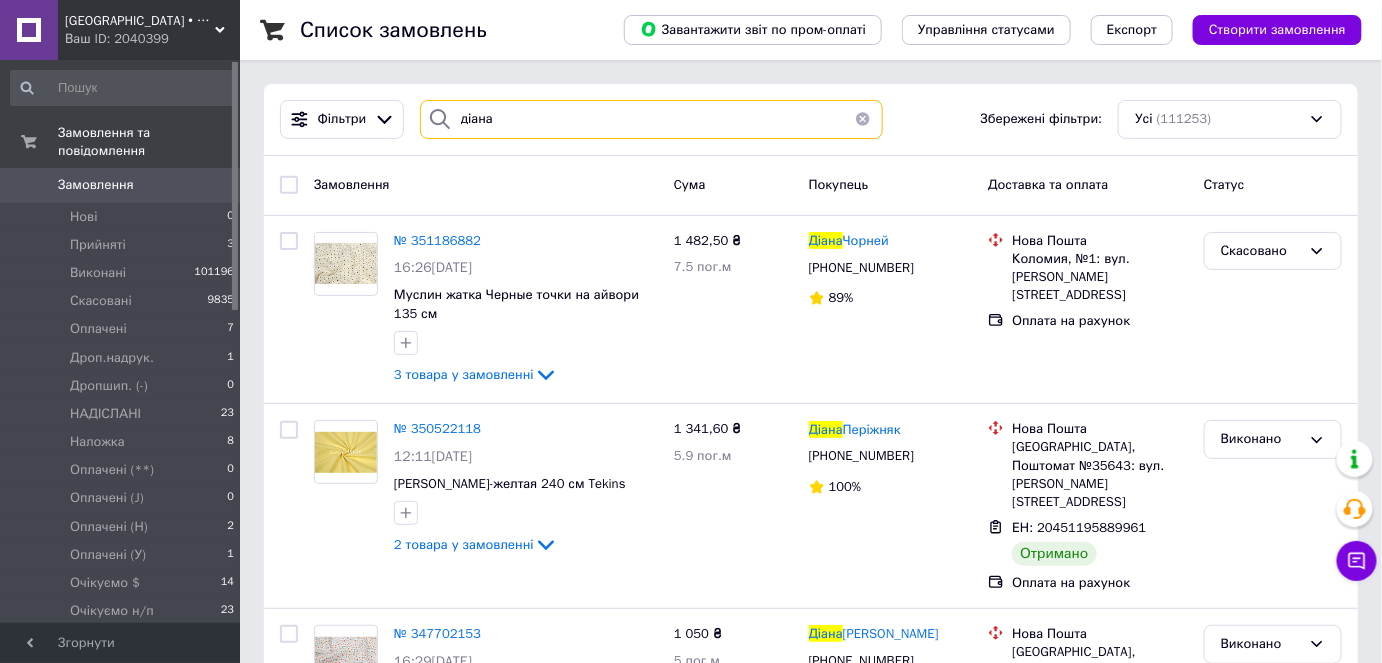 click on "діана" at bounding box center [651, 119] 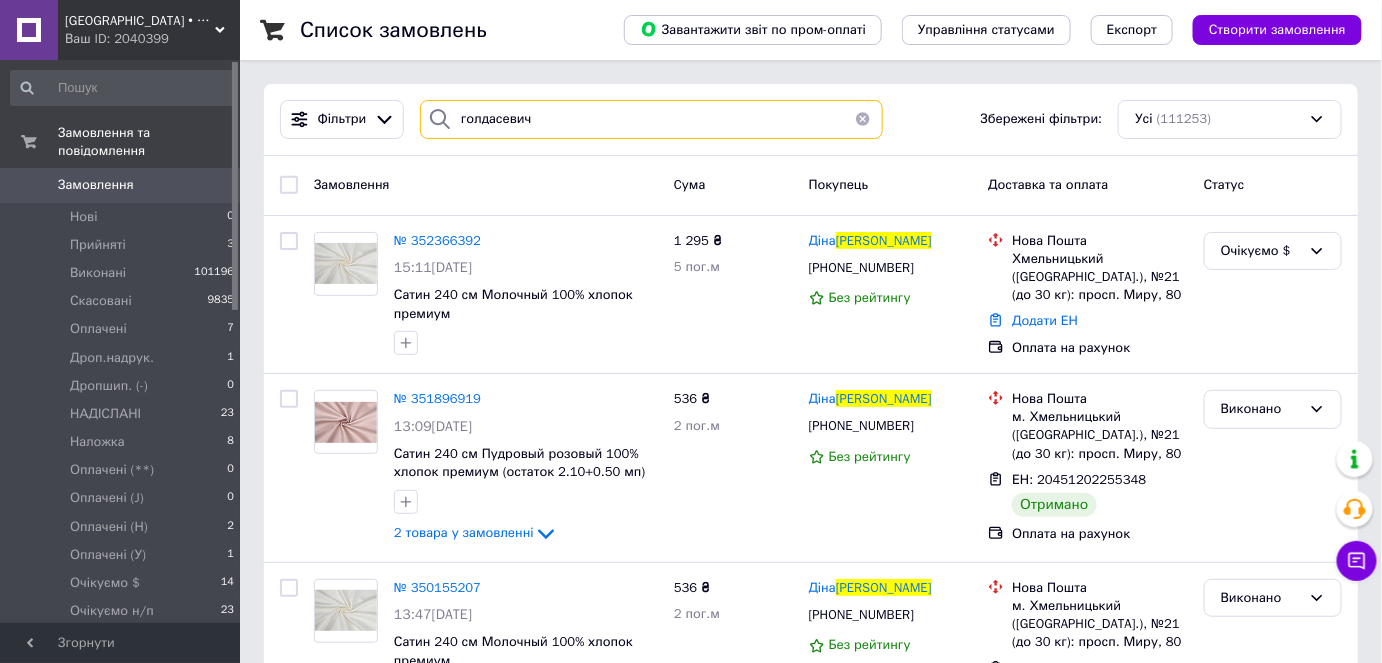 click on "голдасевич" at bounding box center [651, 119] 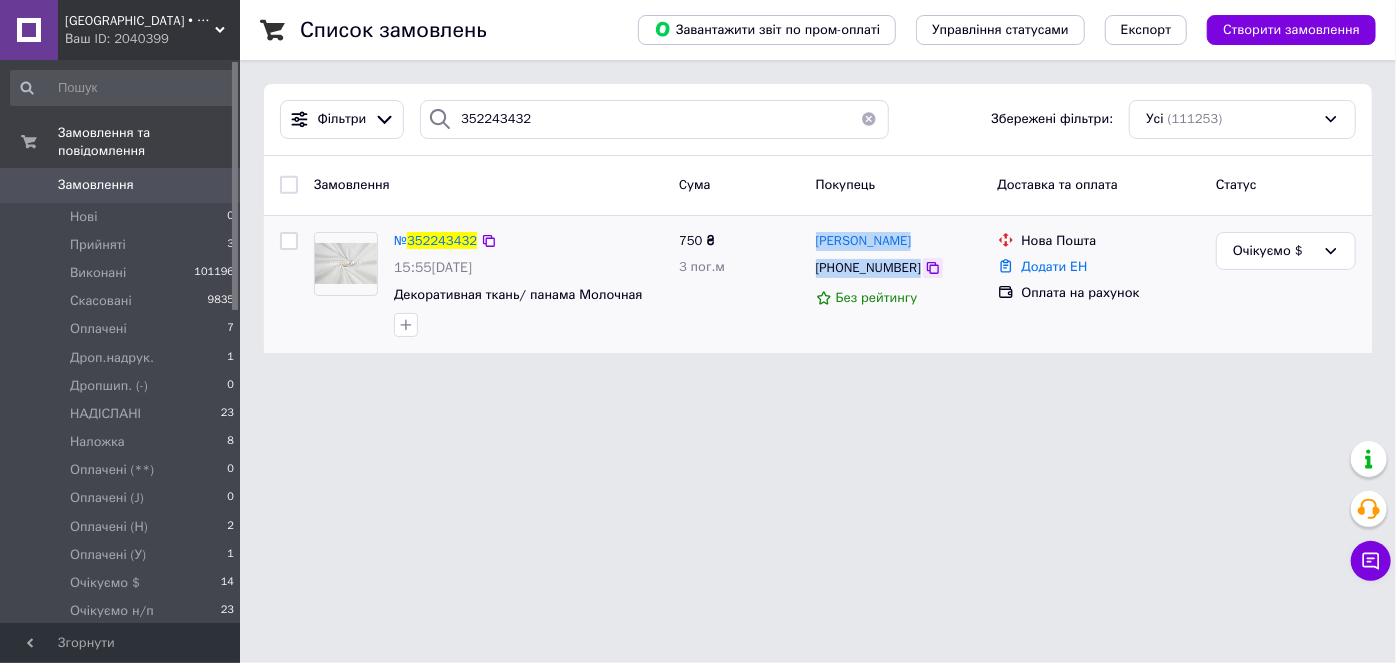 drag, startPoint x: 813, startPoint y: 239, endPoint x: 912, endPoint y: 267, distance: 102.88343 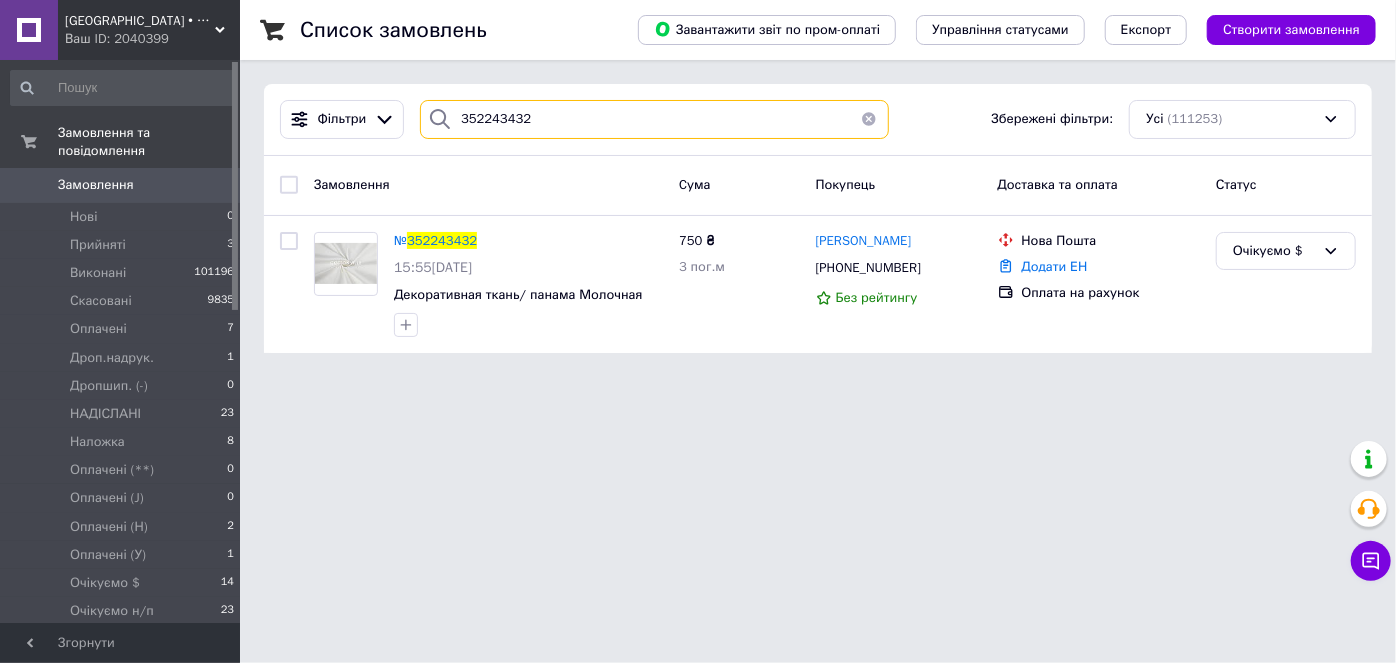 click on "352243432" at bounding box center (654, 119) 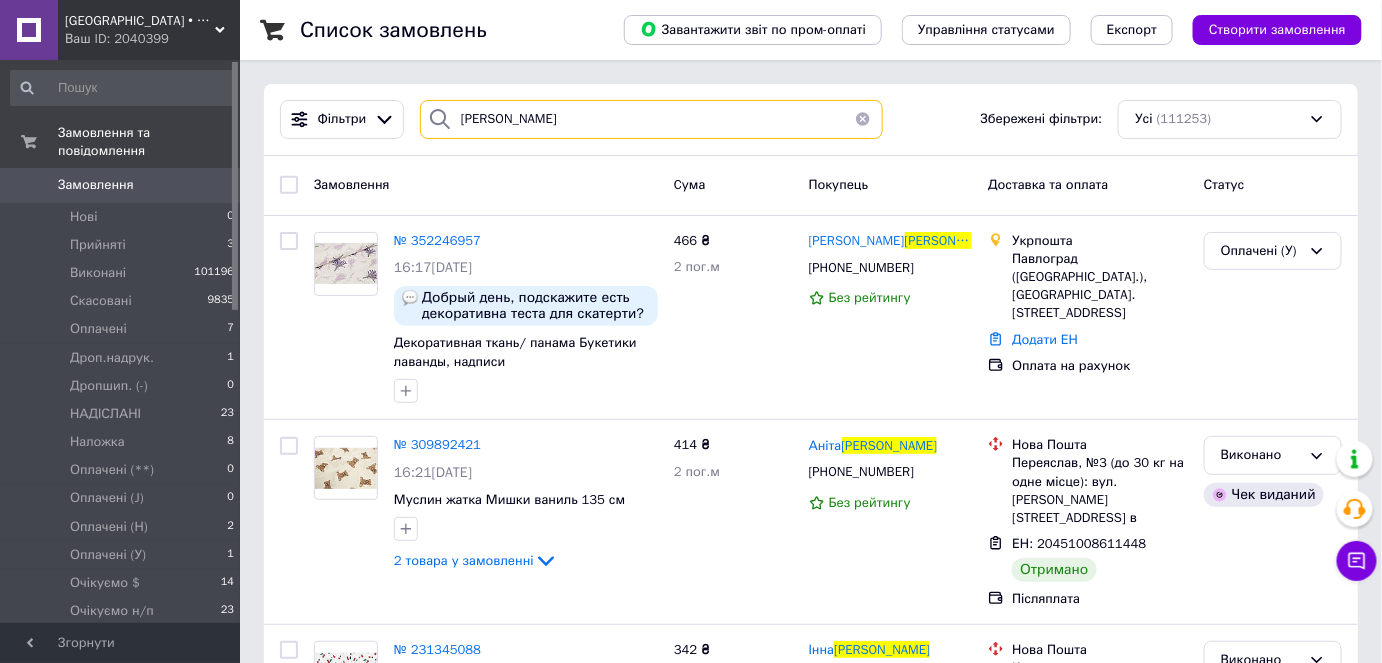 click on "Удовенко" at bounding box center [651, 119] 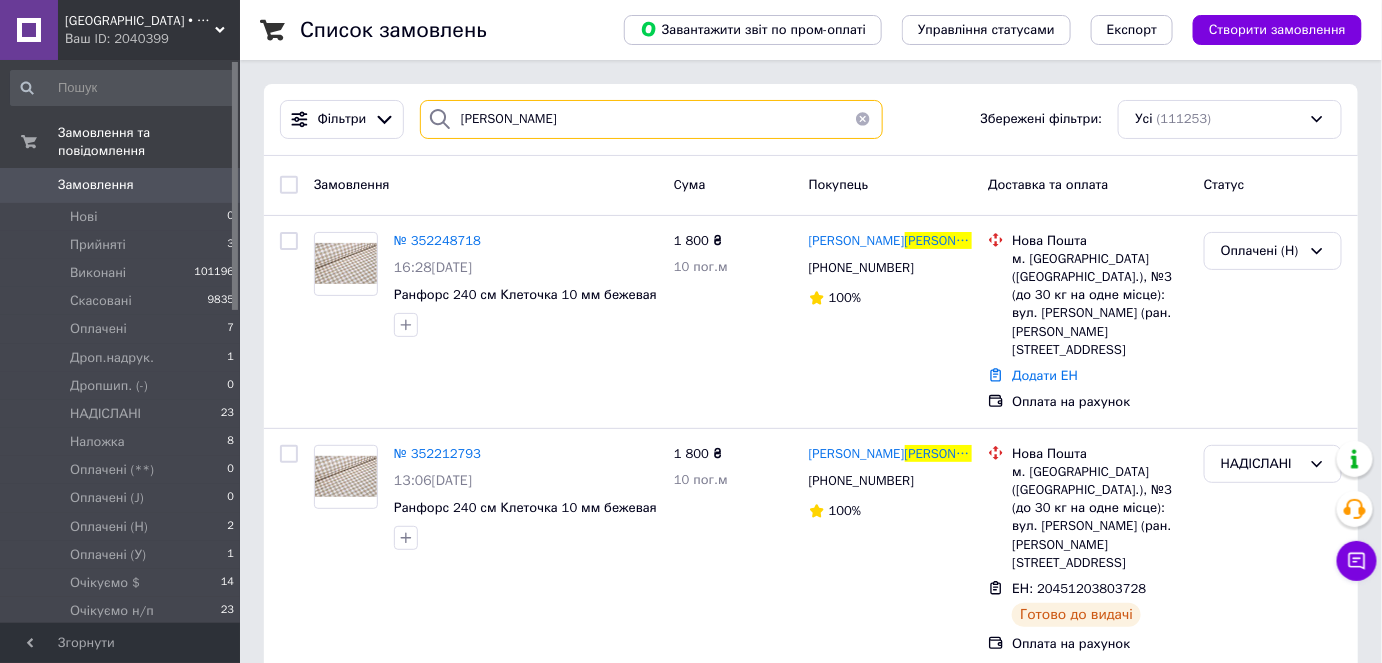 click on "Зінченко" at bounding box center (651, 119) 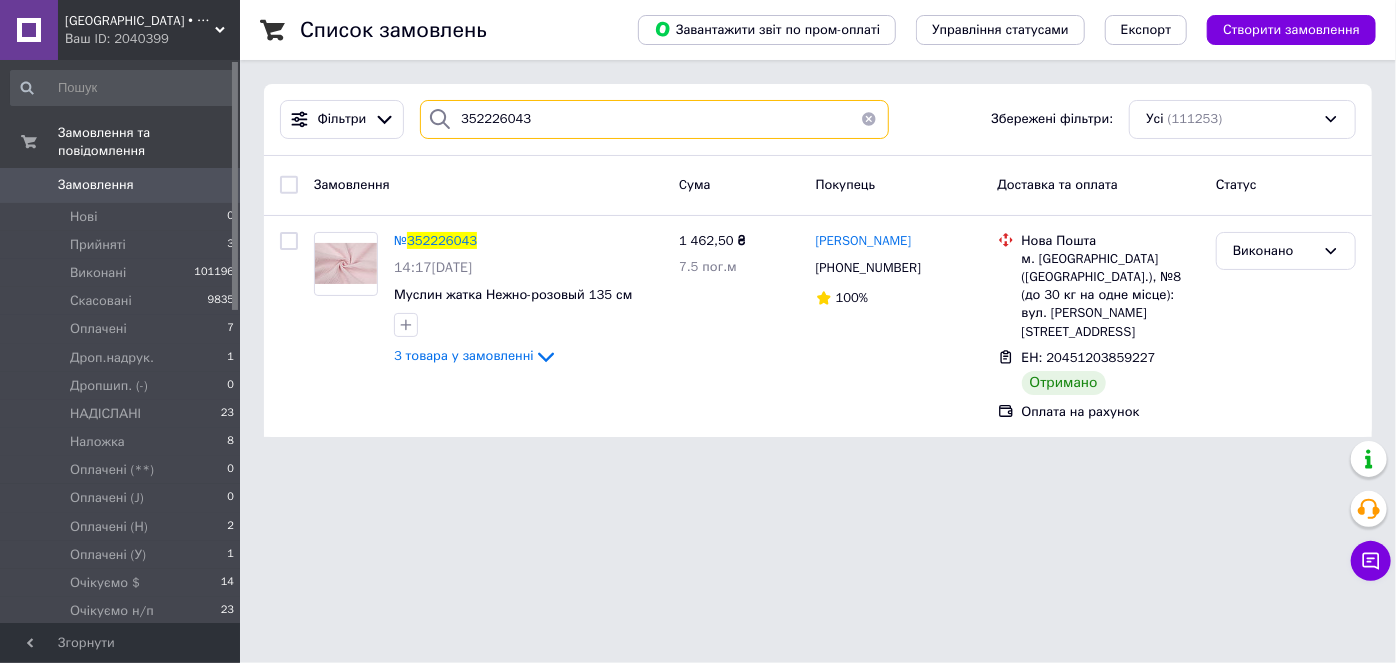 click on "352226043" at bounding box center [654, 119] 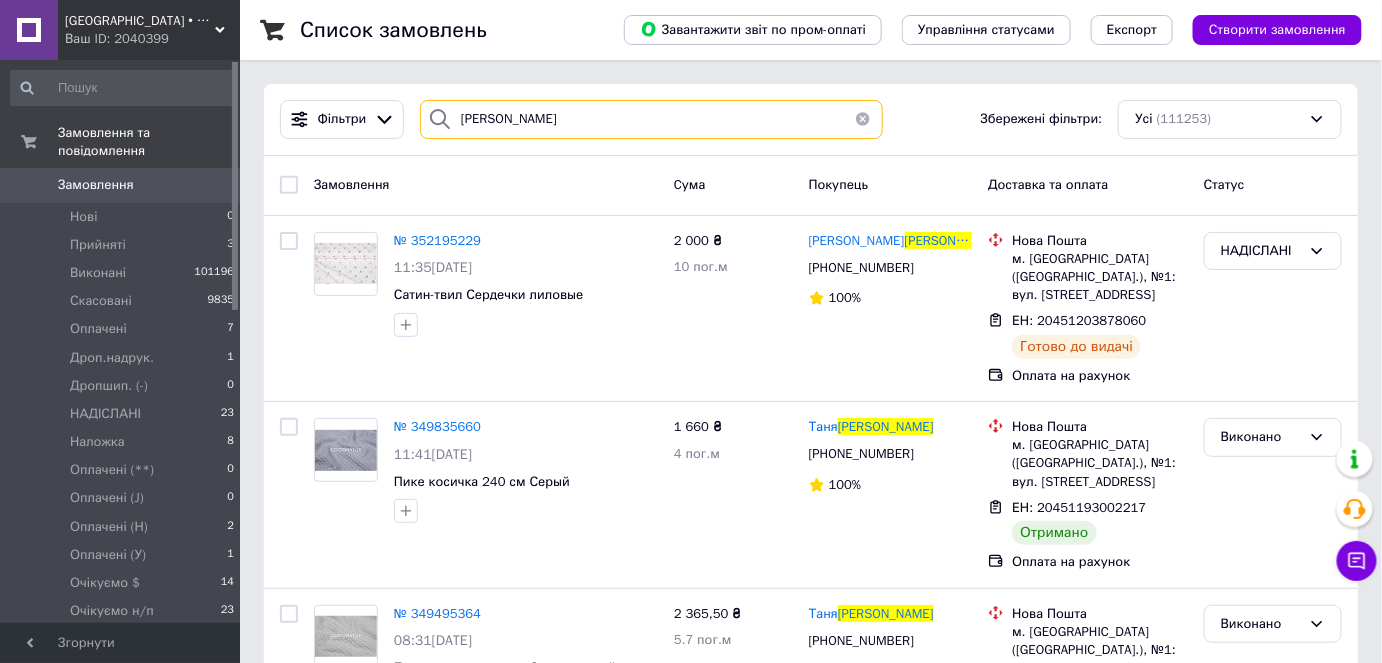 click on "ГАНИШИН" at bounding box center [651, 119] 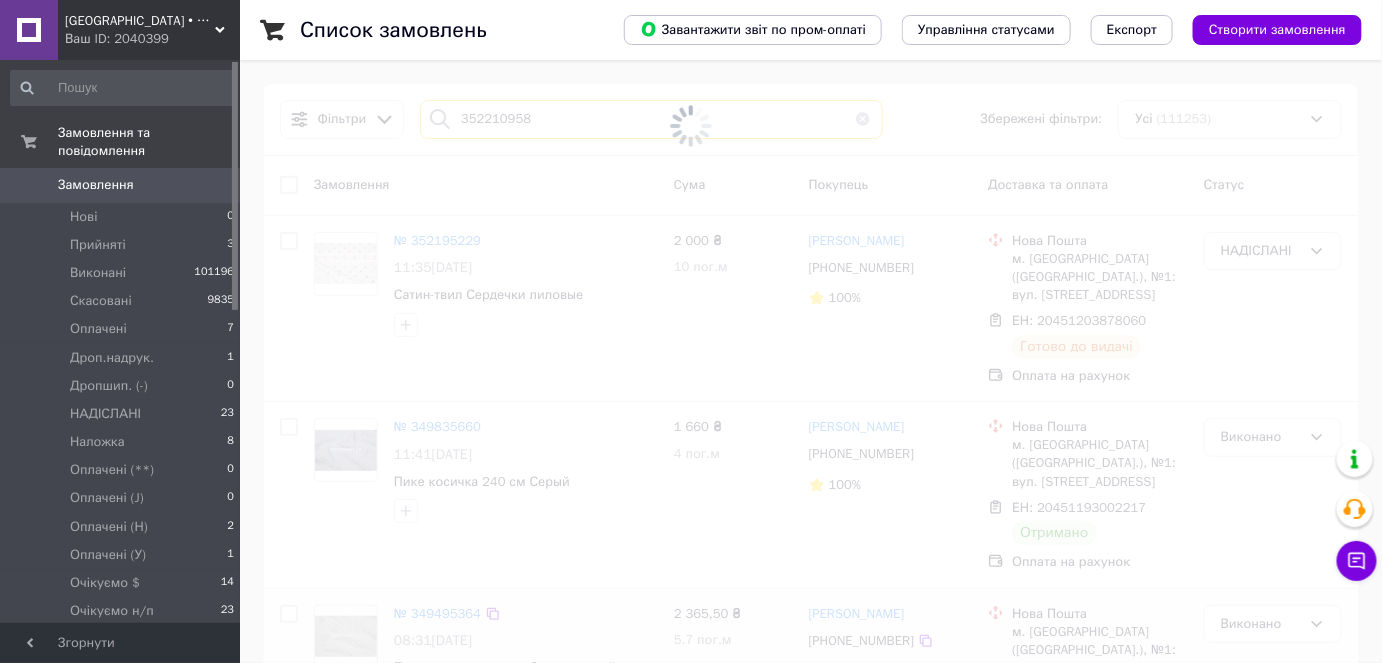 type on "352210958" 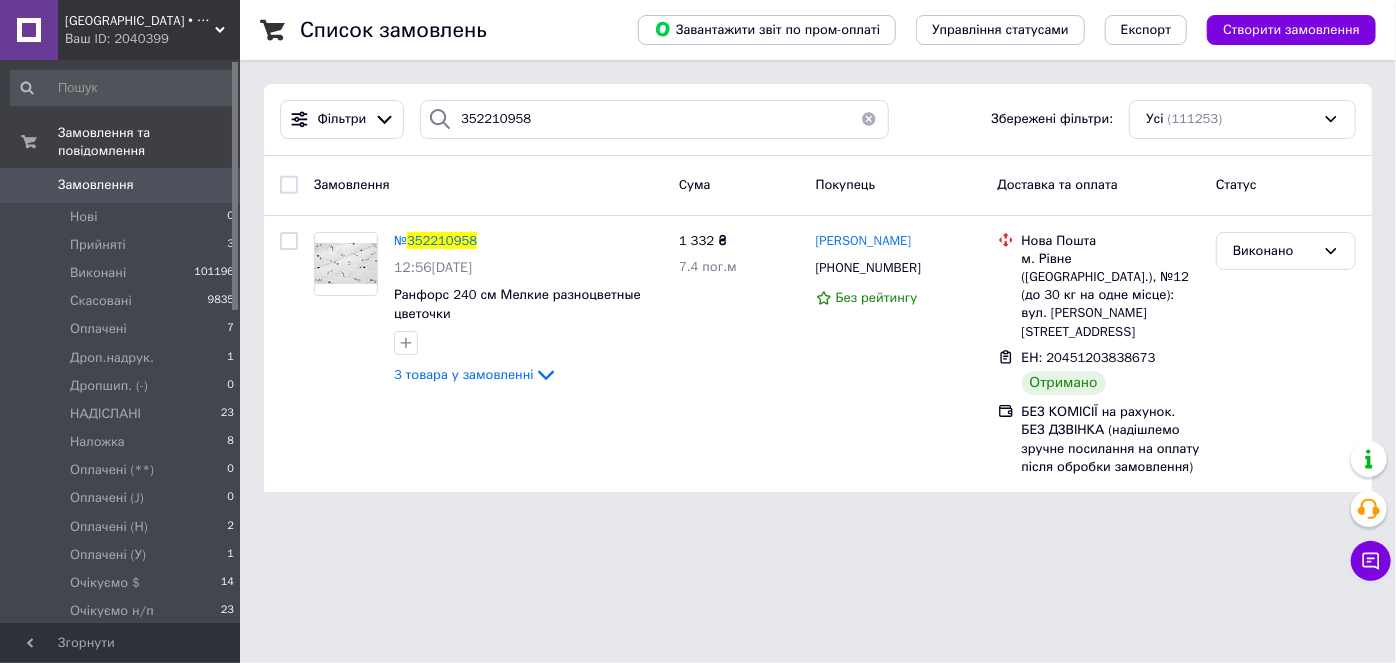 click on "COTTONville • тканини для шиття і рукоділля • роздріб та опт Ваш ID: 2040399 Сайт COTTONville • тканини для шиття і р... Кабінет покупця Перевірити стан системи Сторінка на порталі Довідка Вийти Замовлення та повідомлення Замовлення 0 Нові 0 Прийняті 3 Виконані 101196 Скасовані 9835 Оплачені 7 Дроп.надрук. 1 Дропшип. (-) 0 НАДІСЛАНІ 23 Наложка 8 Оплачені (**) 0 Оплачені (J) 0 Оплачені (Н) 2 Оплачені (У) 1 Очікуємо $ 14 Очікуємо н/п 23 Прийняті: не додзвонились 0 Прийняті: перевірити наяв 0 Проблемні 132 Чекають тканини 8 Повідомлення 0 Сповіщення" at bounding box center (698, 258) 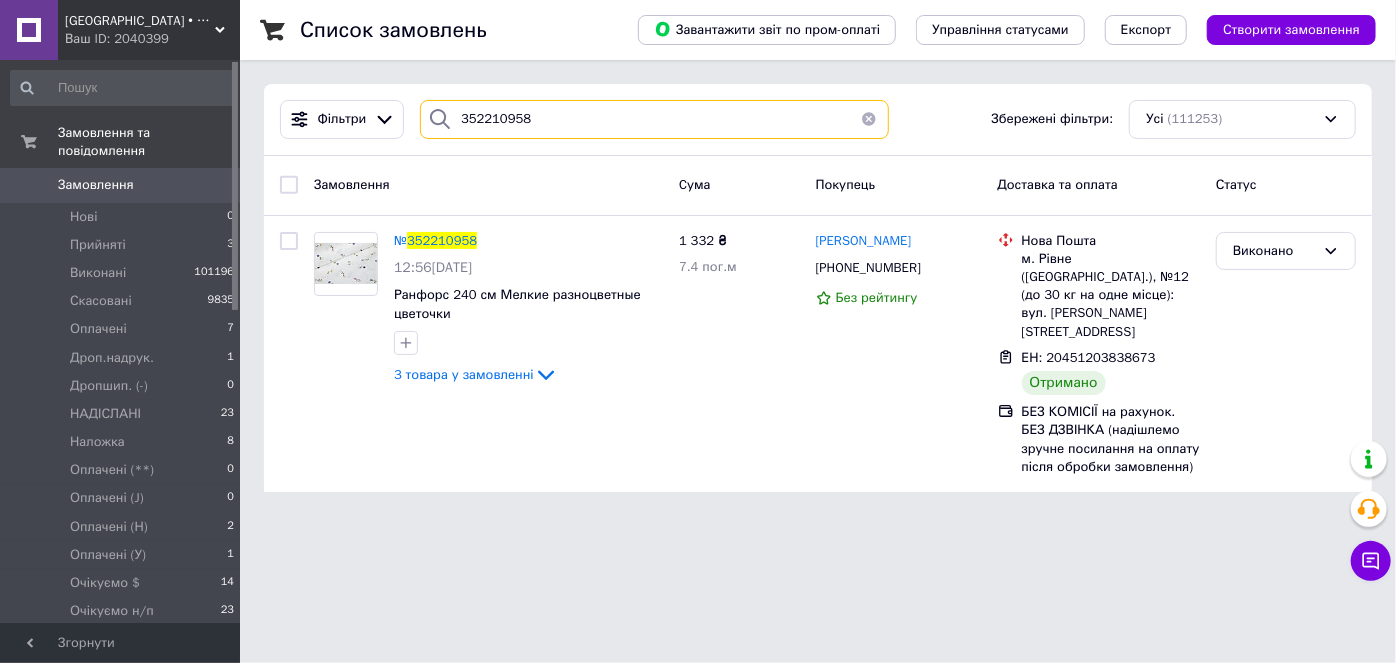 type 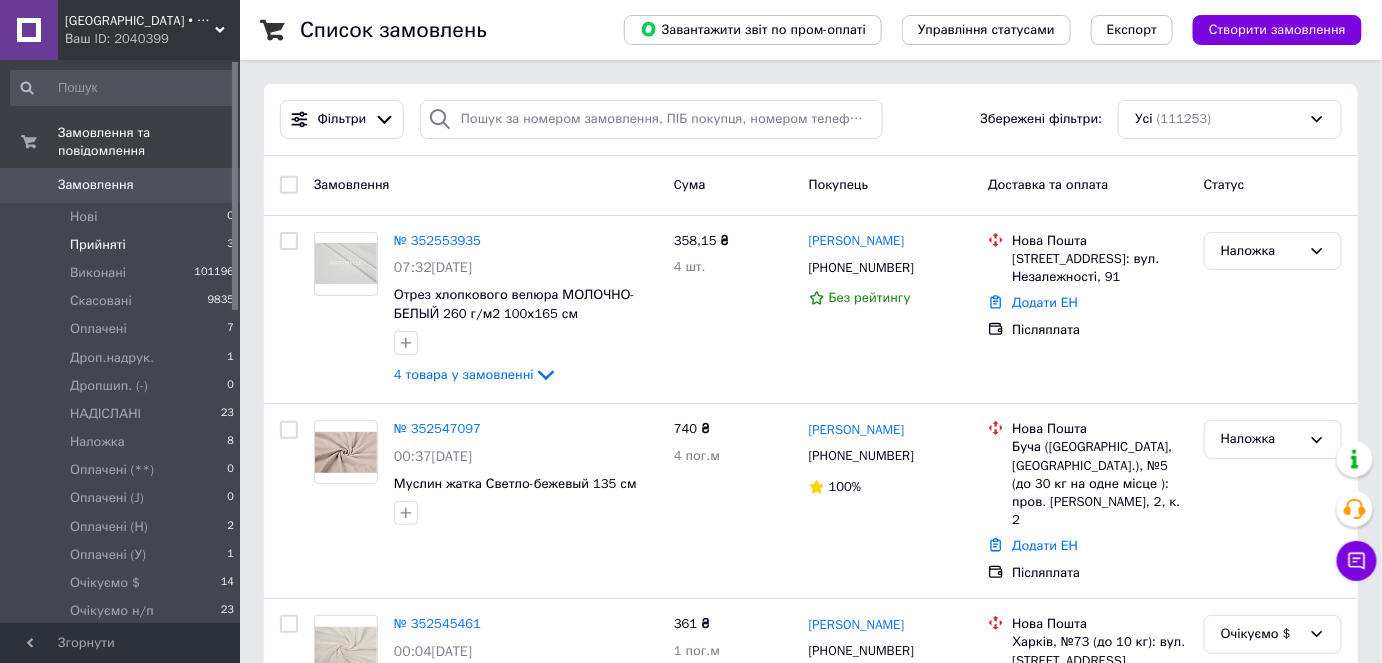 click on "Прийняті 3" at bounding box center (123, 245) 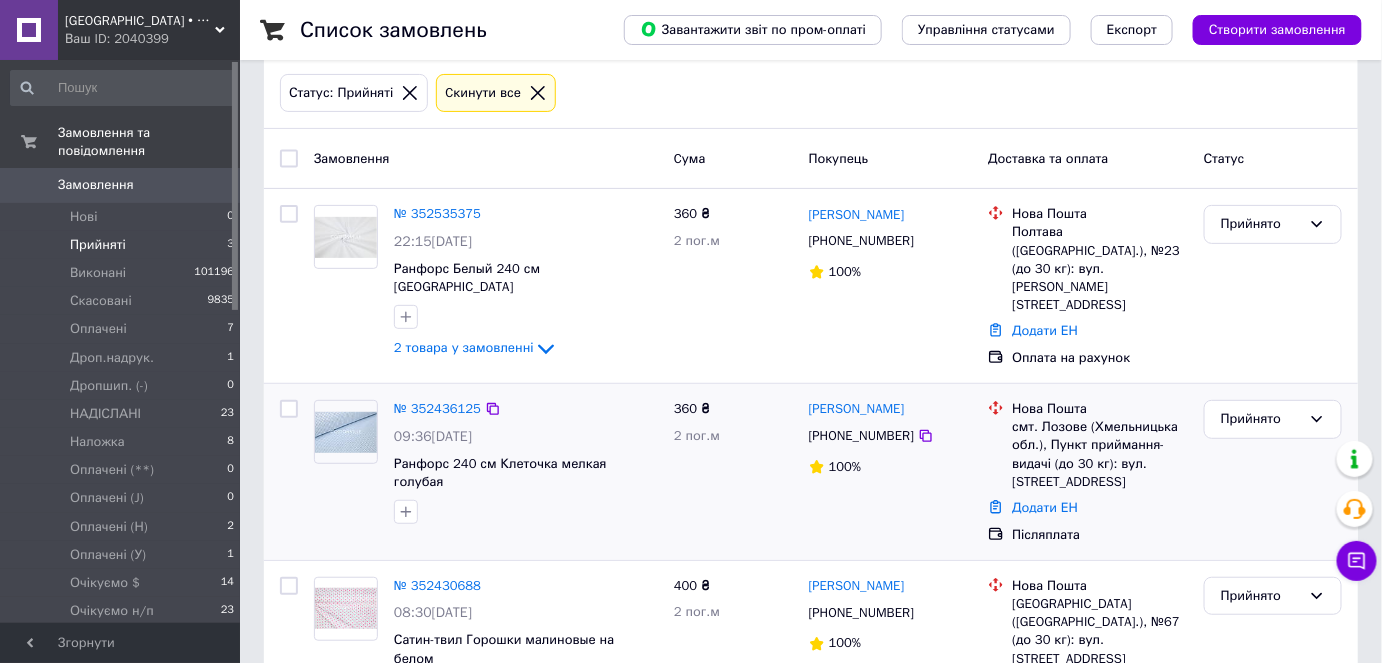 scroll, scrollTop: 149, scrollLeft: 0, axis: vertical 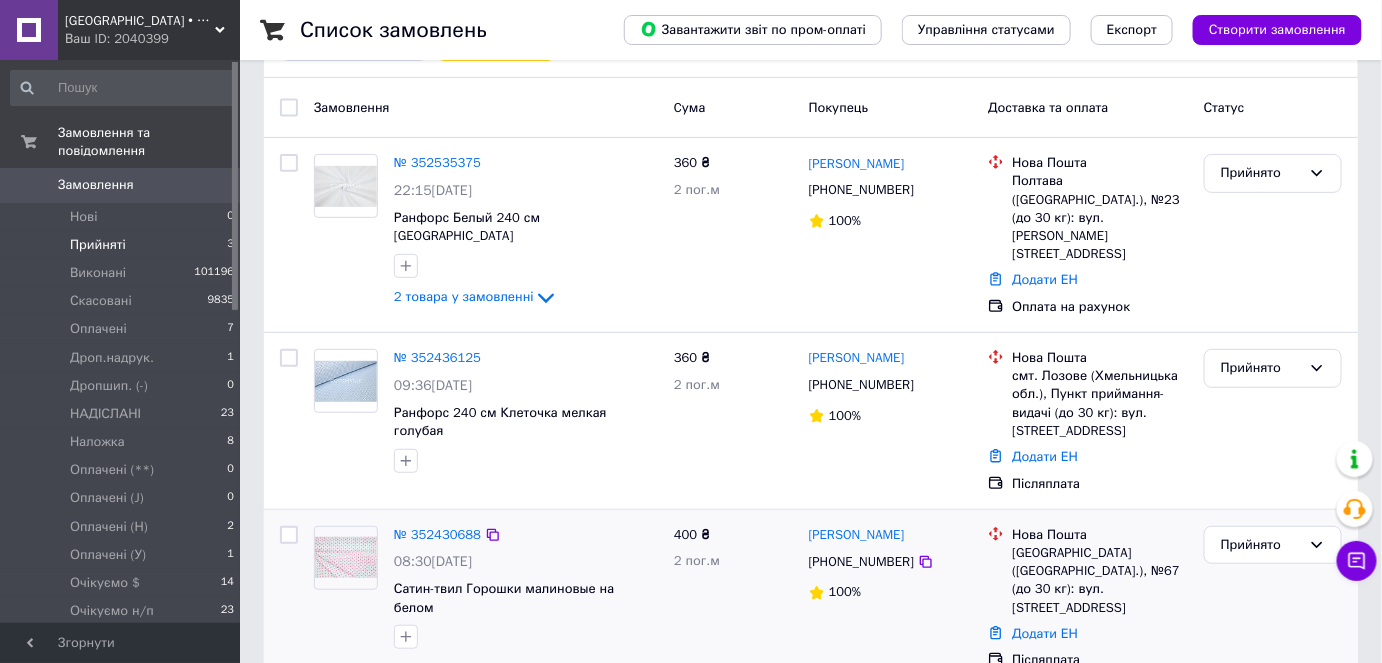 drag, startPoint x: 436, startPoint y: 504, endPoint x: 438, endPoint y: 520, distance: 16.124516 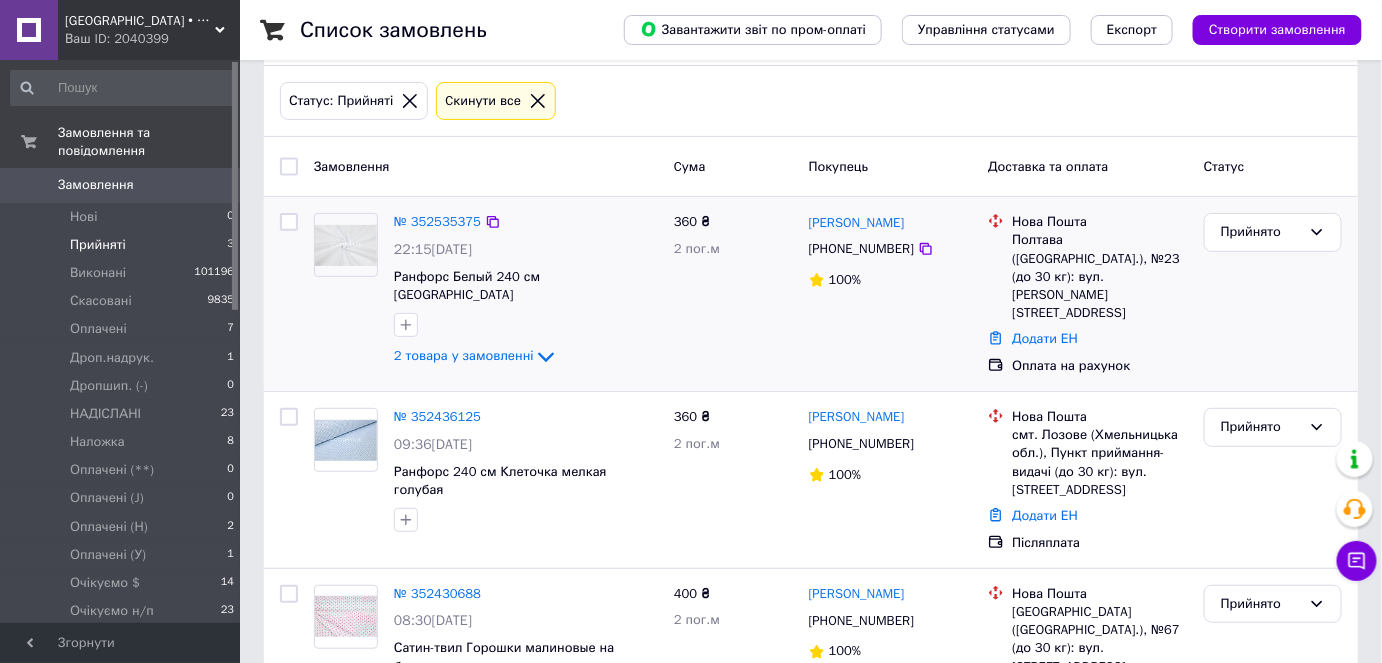 scroll, scrollTop: 58, scrollLeft: 0, axis: vertical 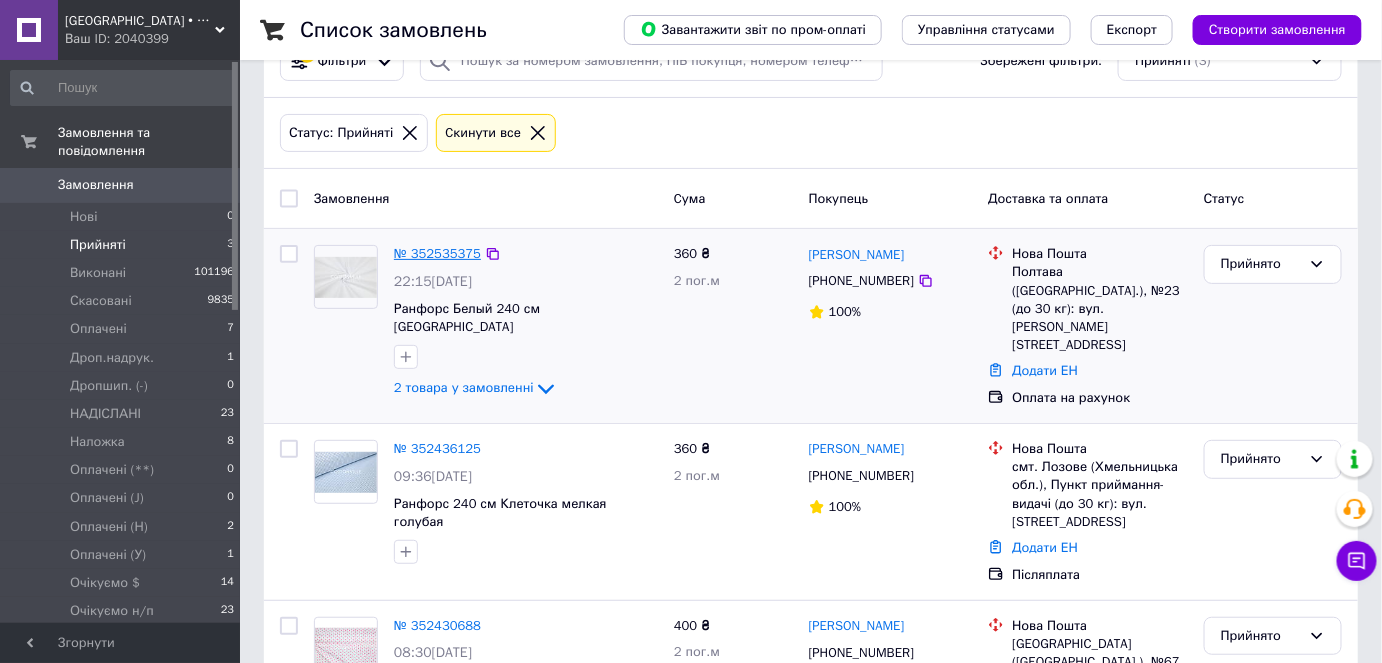 click on "№ 352535375" at bounding box center [437, 253] 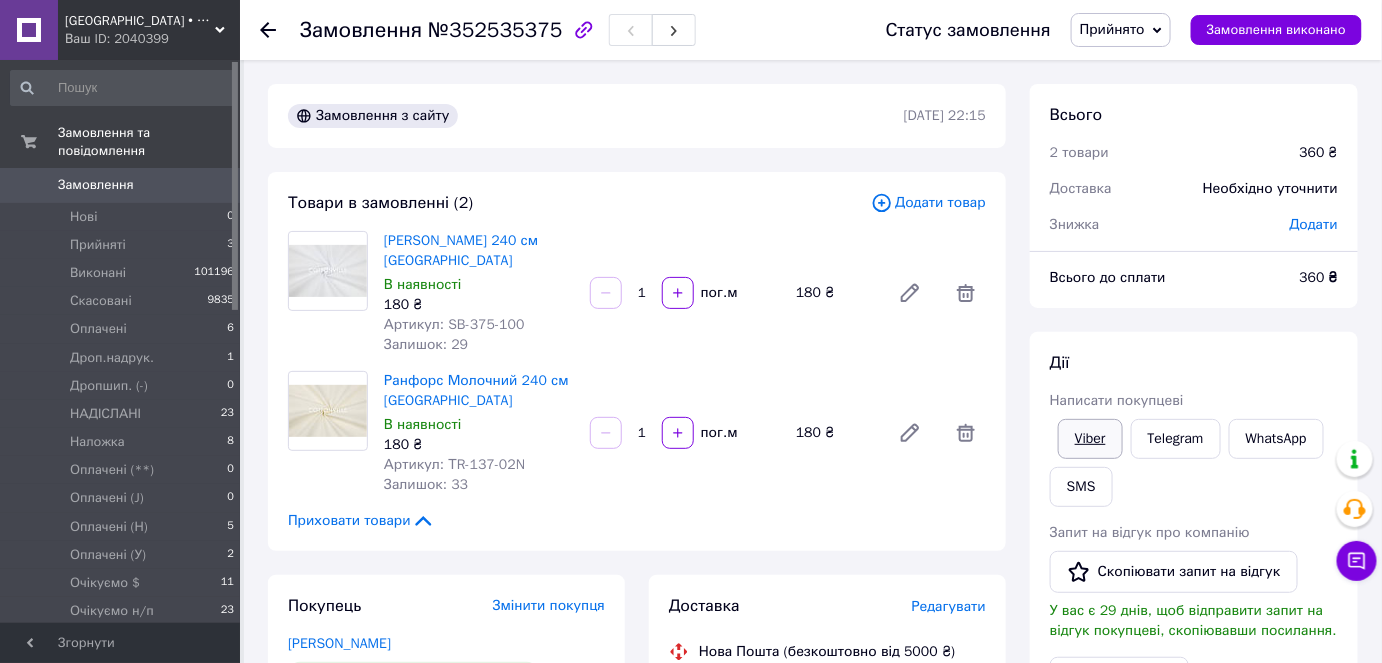 click on "Viber" at bounding box center (1090, 439) 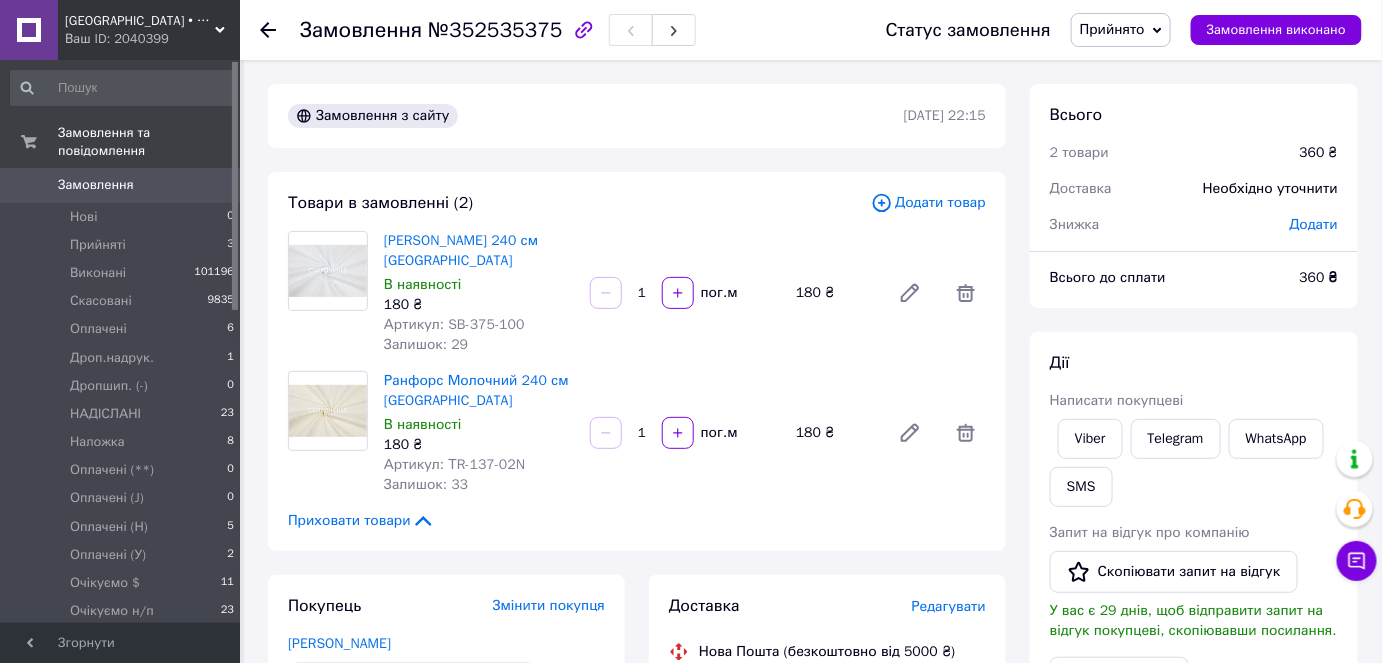 click on "Прийнято" at bounding box center [1112, 29] 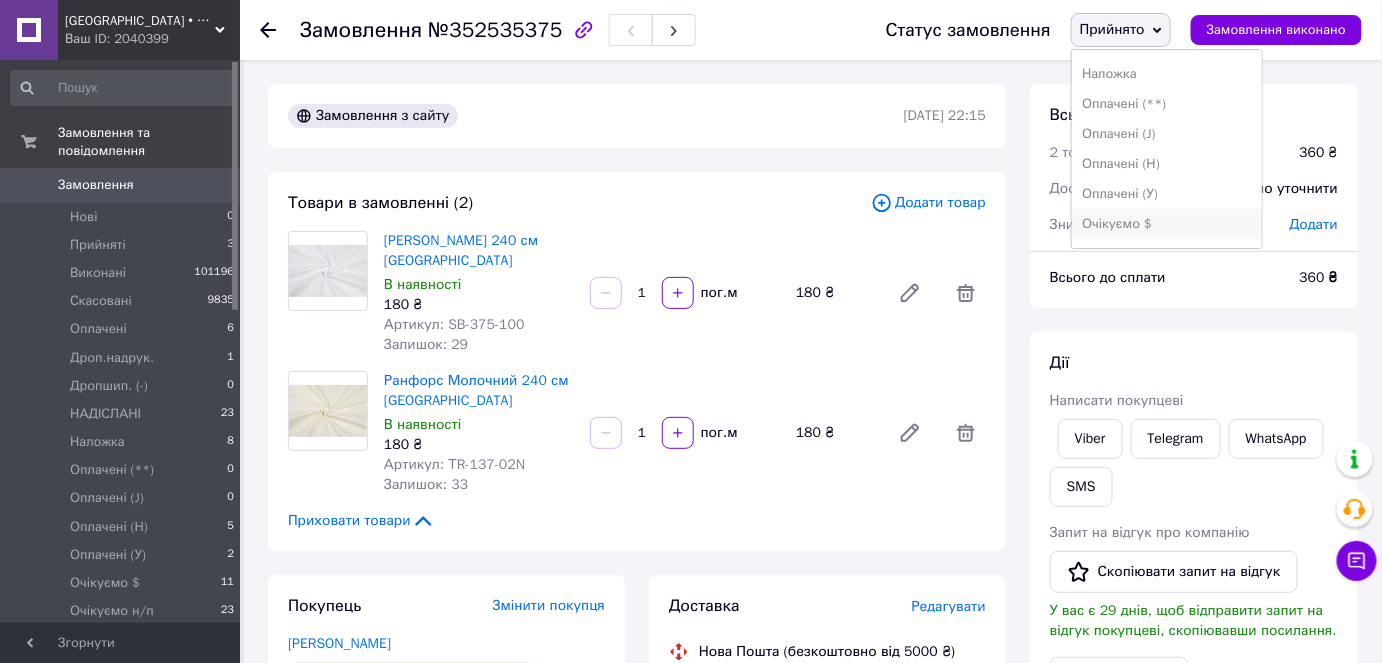 scroll, scrollTop: 272, scrollLeft: 0, axis: vertical 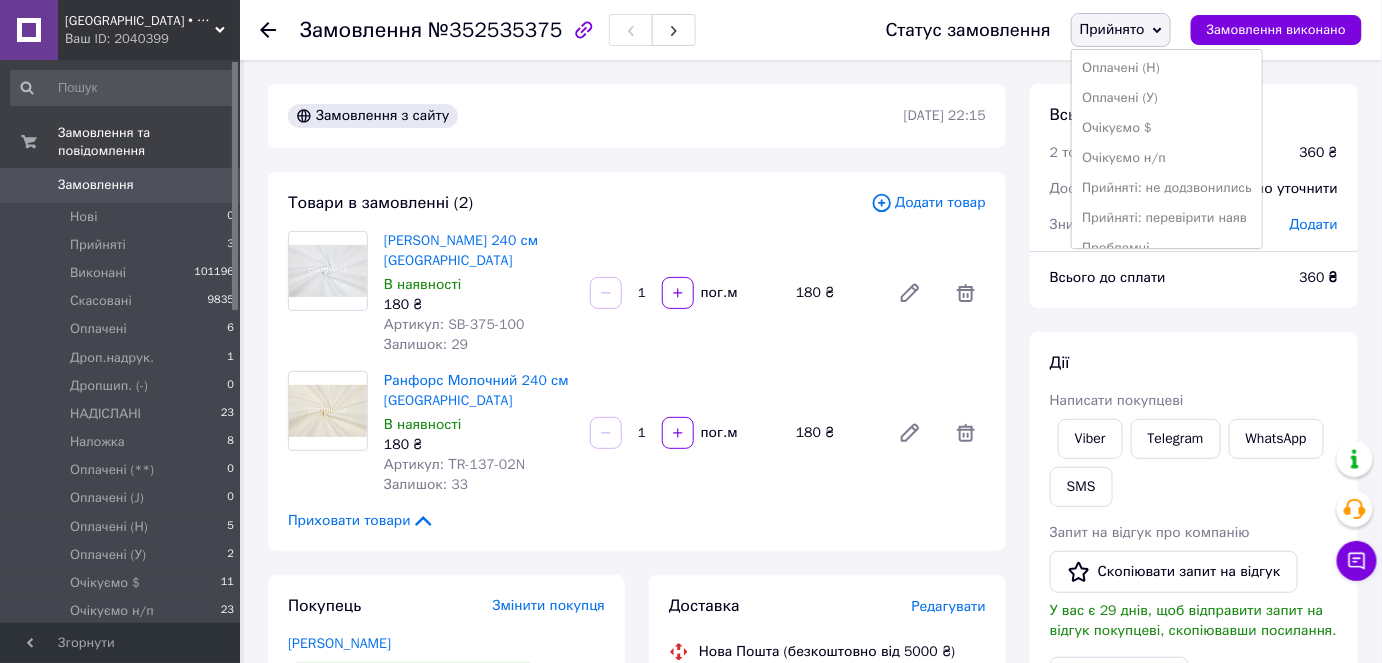 drag, startPoint x: 1154, startPoint y: 128, endPoint x: 563, endPoint y: 127, distance: 591.00085 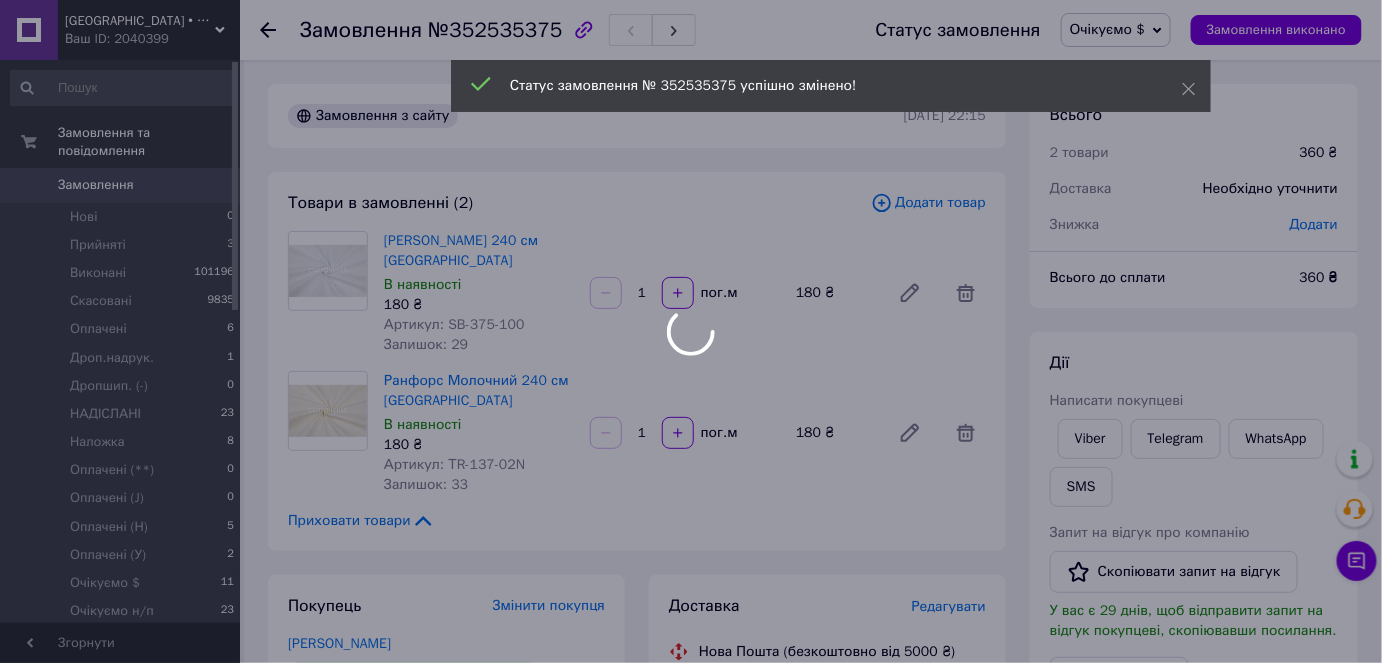 drag, startPoint x: 165, startPoint y: 168, endPoint x: 181, endPoint y: 163, distance: 16.763054 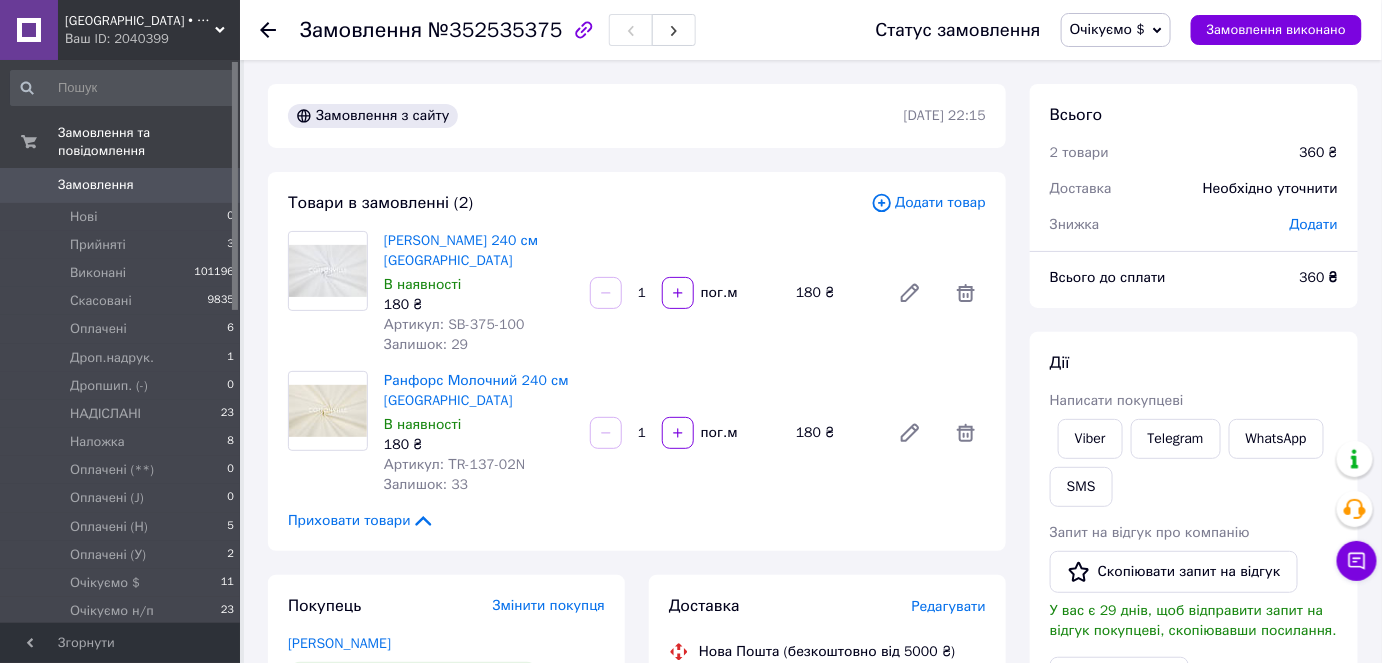 click on "0" at bounding box center [212, 185] 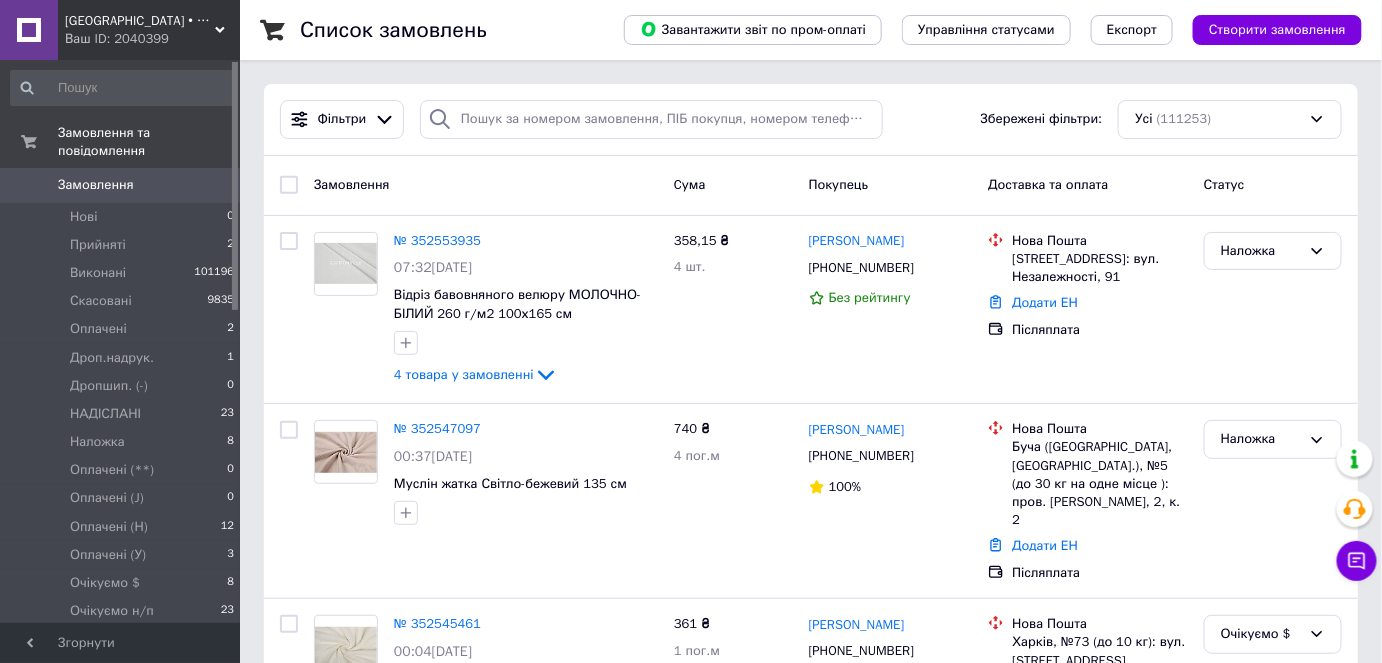 click on "Замовлення 0" at bounding box center [123, 185] 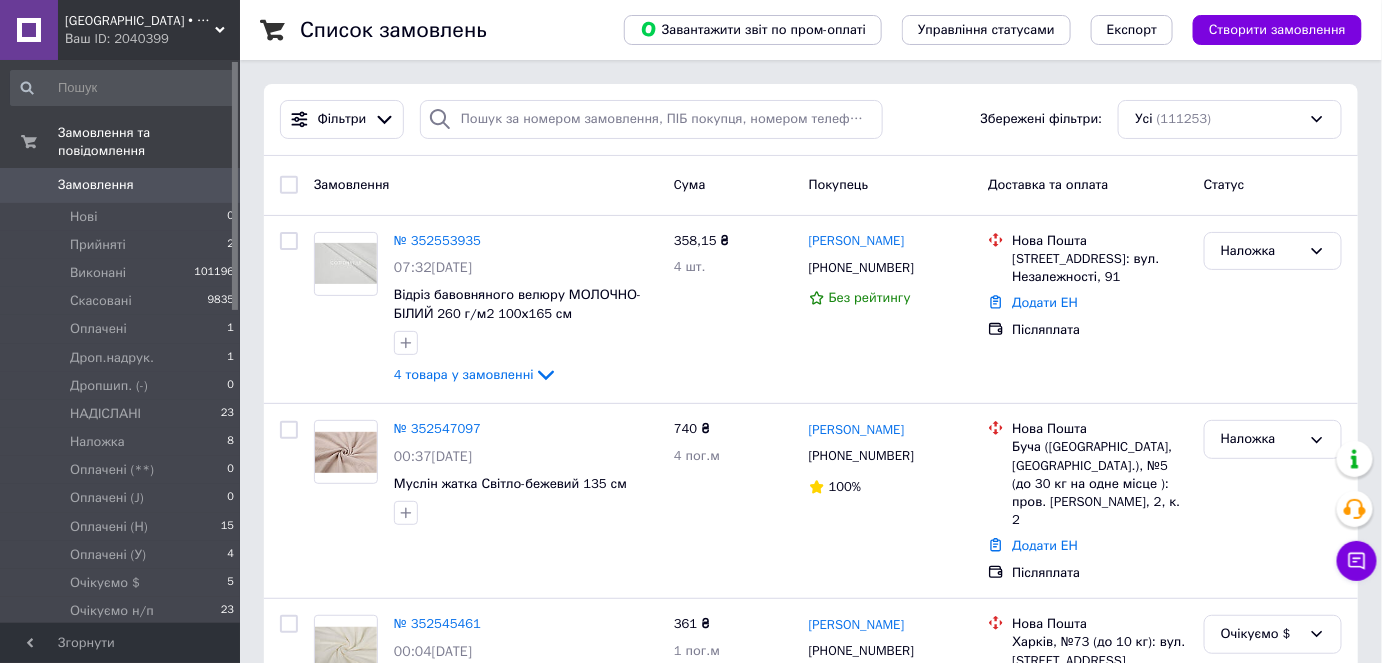 click on "Замовлення" at bounding box center (121, 185) 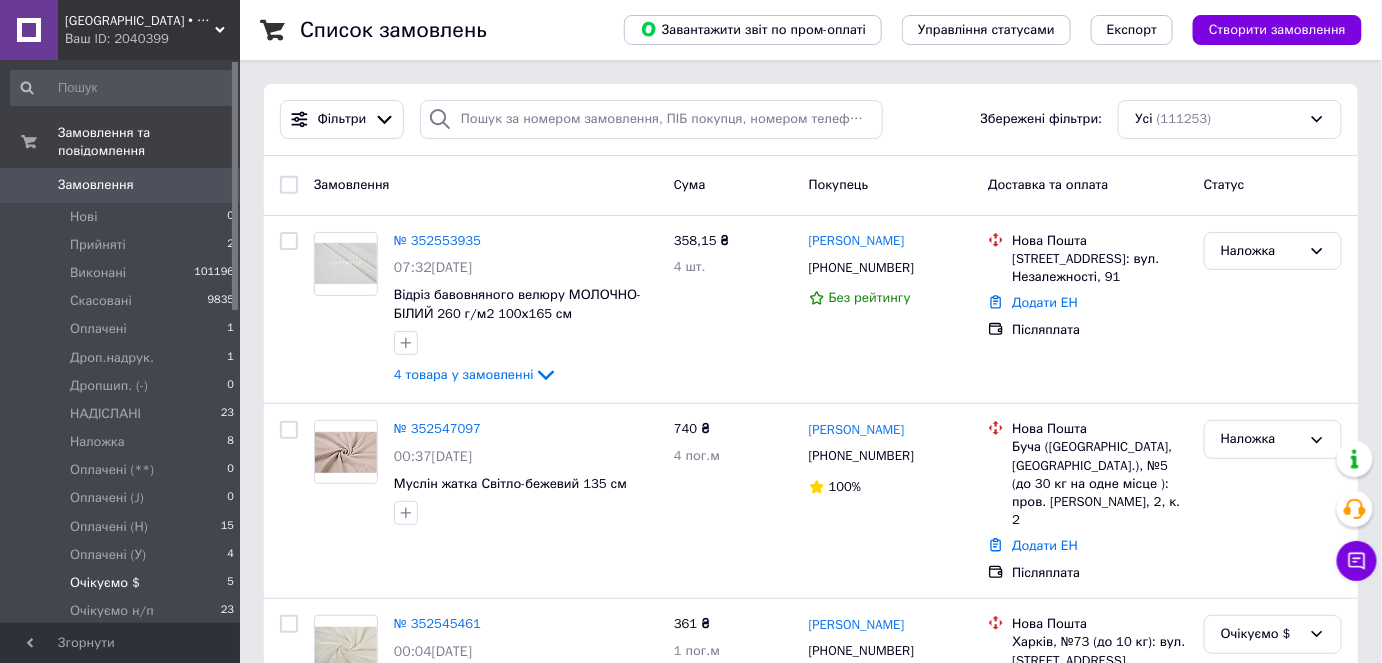 click on "Очікуємо $ 5" at bounding box center (123, 583) 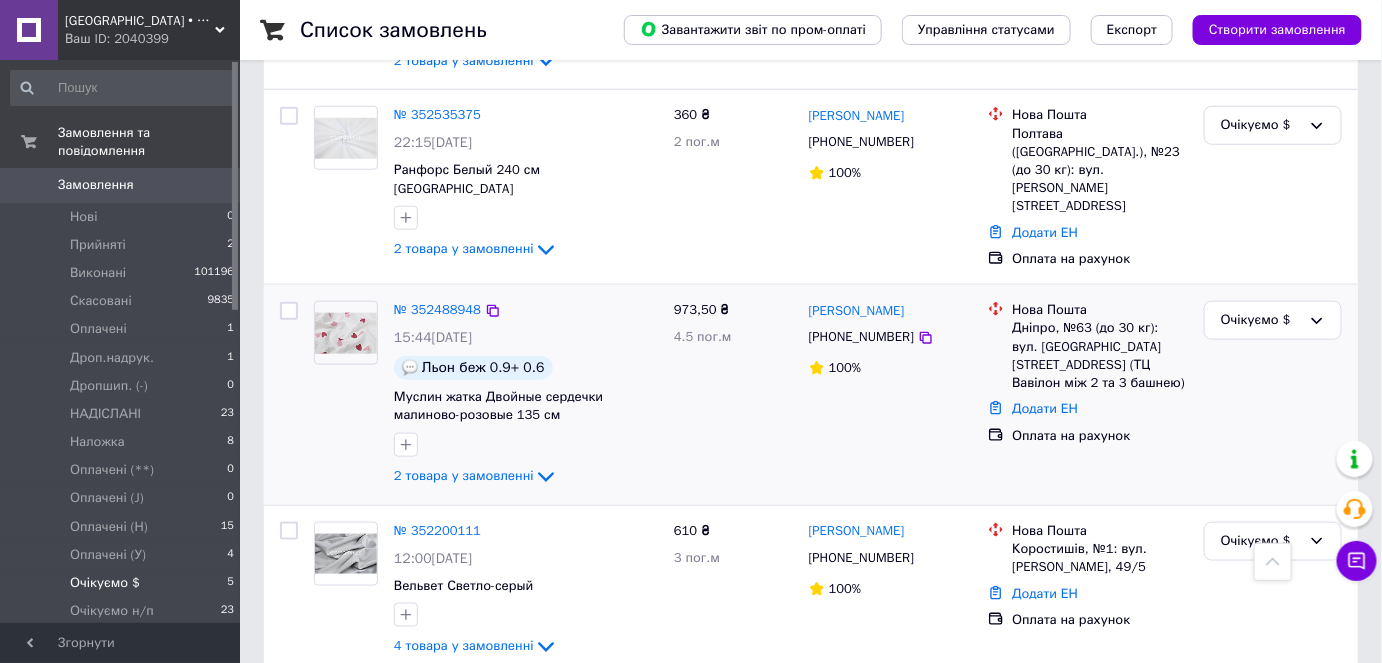 scroll, scrollTop: 550, scrollLeft: 0, axis: vertical 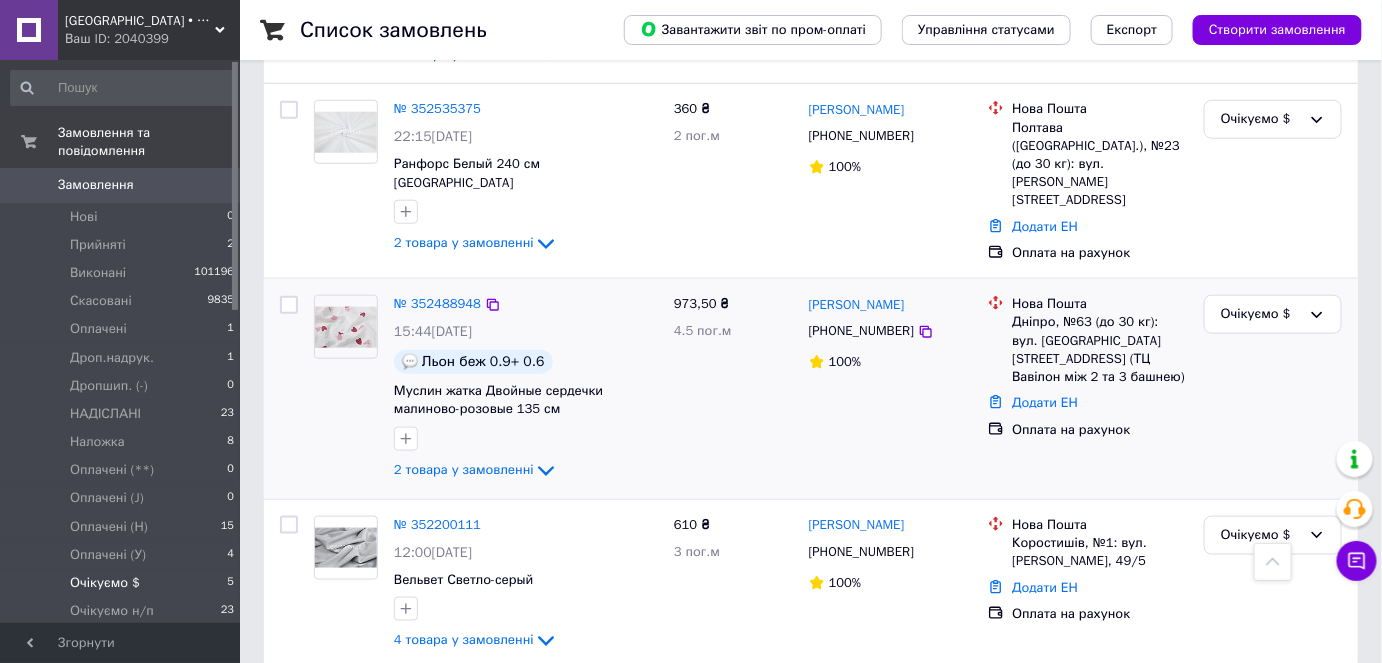 drag, startPoint x: 419, startPoint y: 488, endPoint x: 424, endPoint y: 309, distance: 179.06982 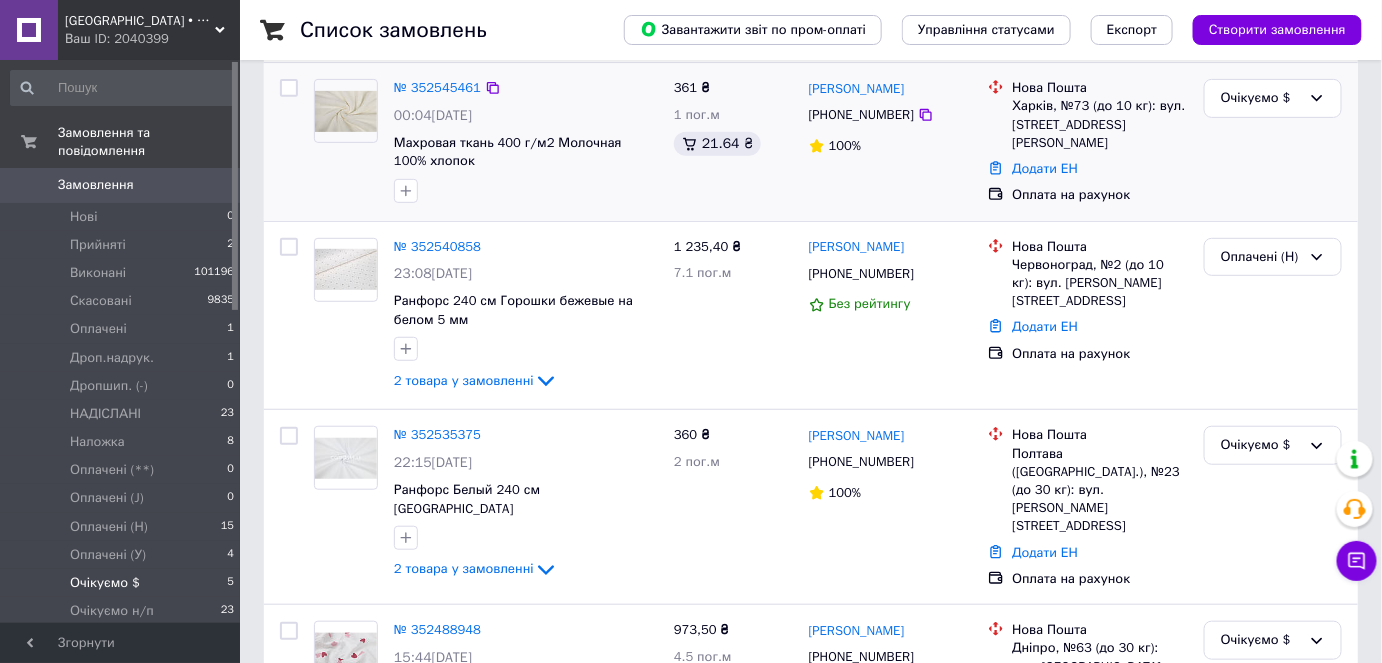 scroll, scrollTop: 96, scrollLeft: 0, axis: vertical 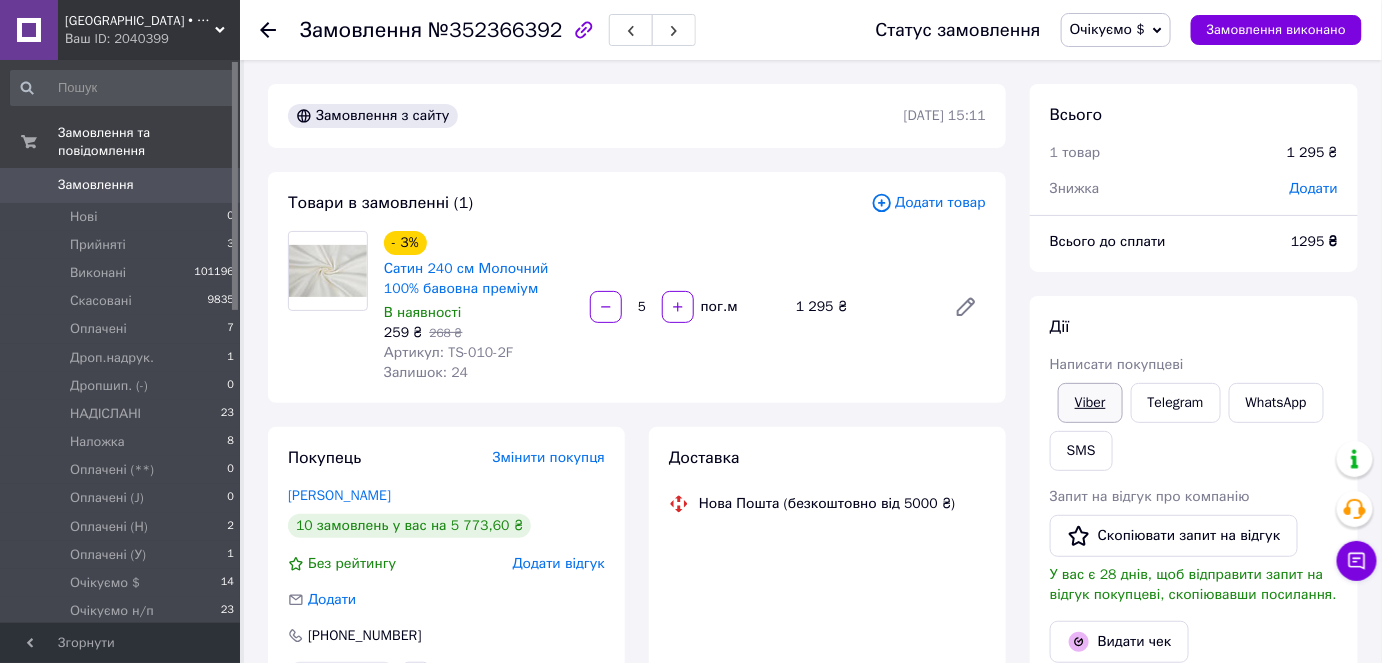 click on "Написати покупцеві" at bounding box center (1117, 364) 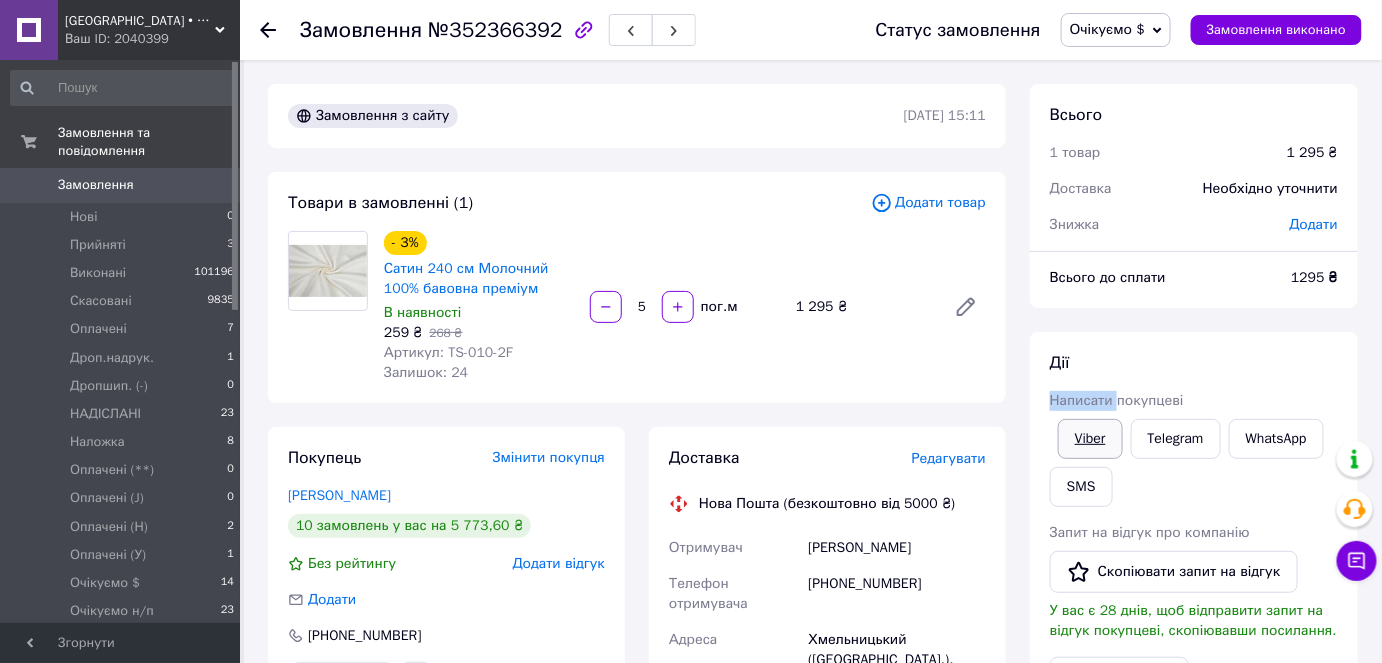 click on "Написати покупцеві" at bounding box center [1117, 400] 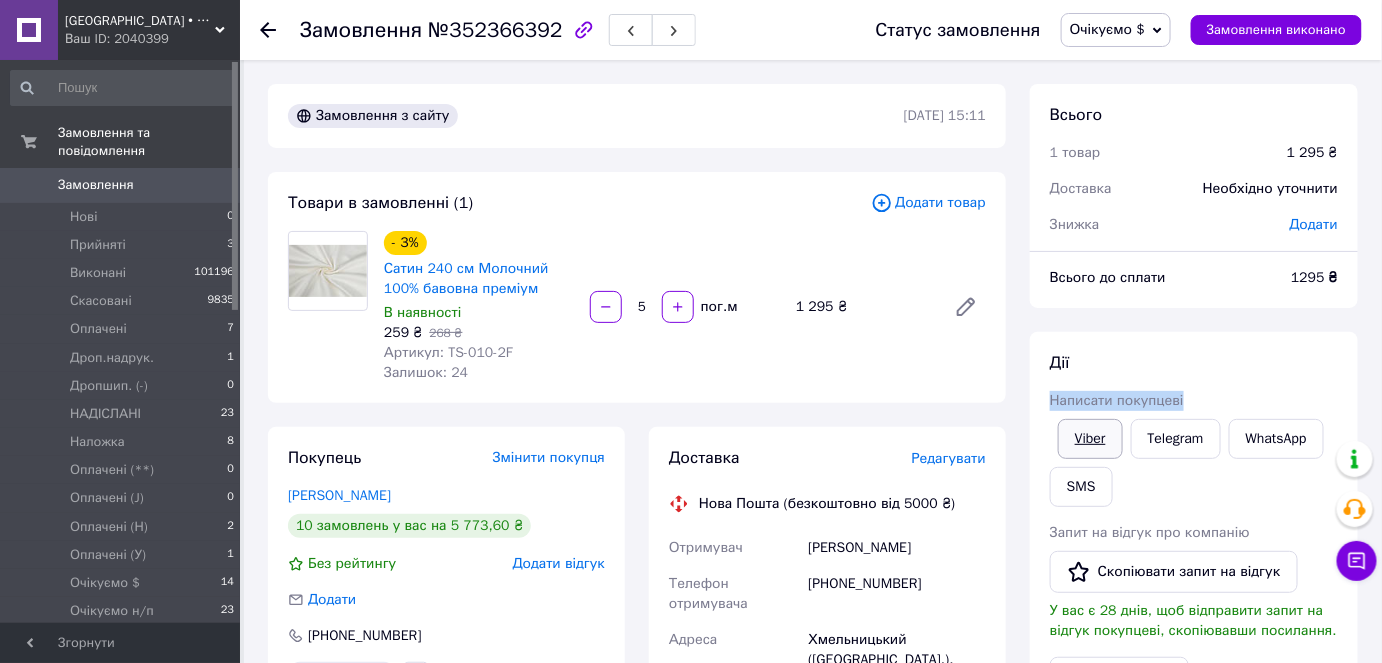 click on "Написати покупцеві" at bounding box center (1117, 400) 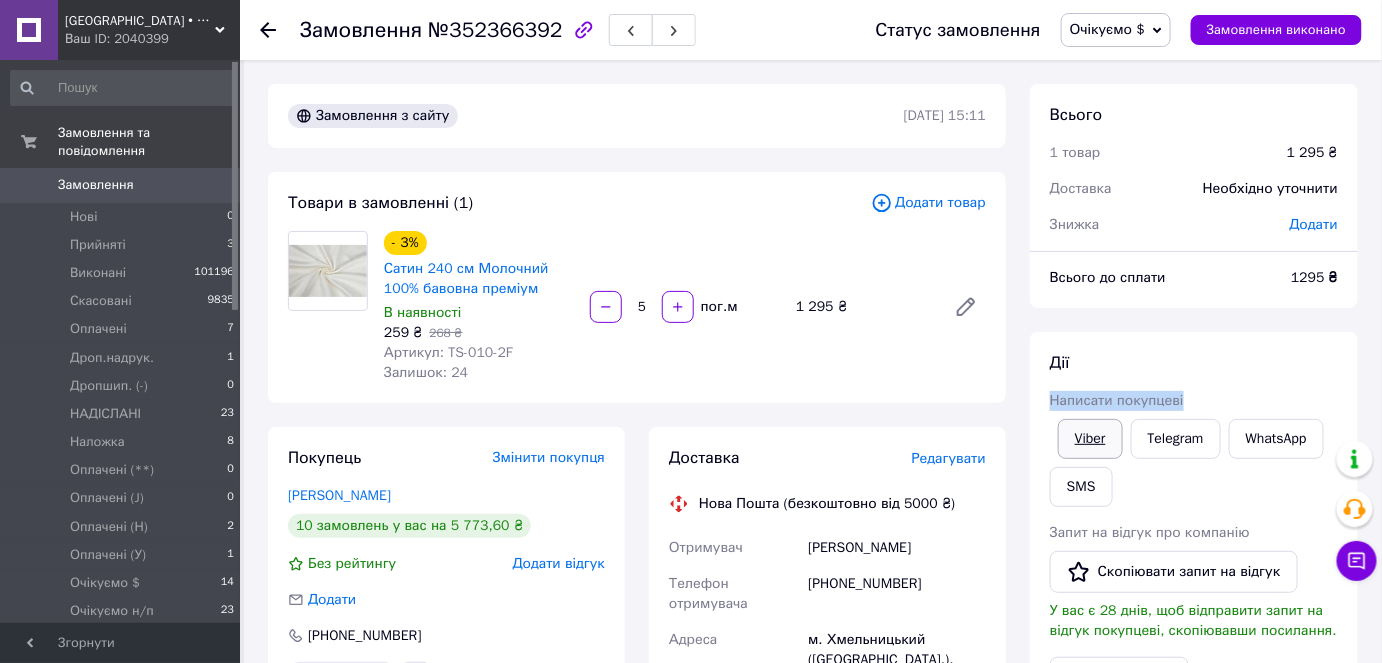 click on "Viber" at bounding box center [1090, 439] 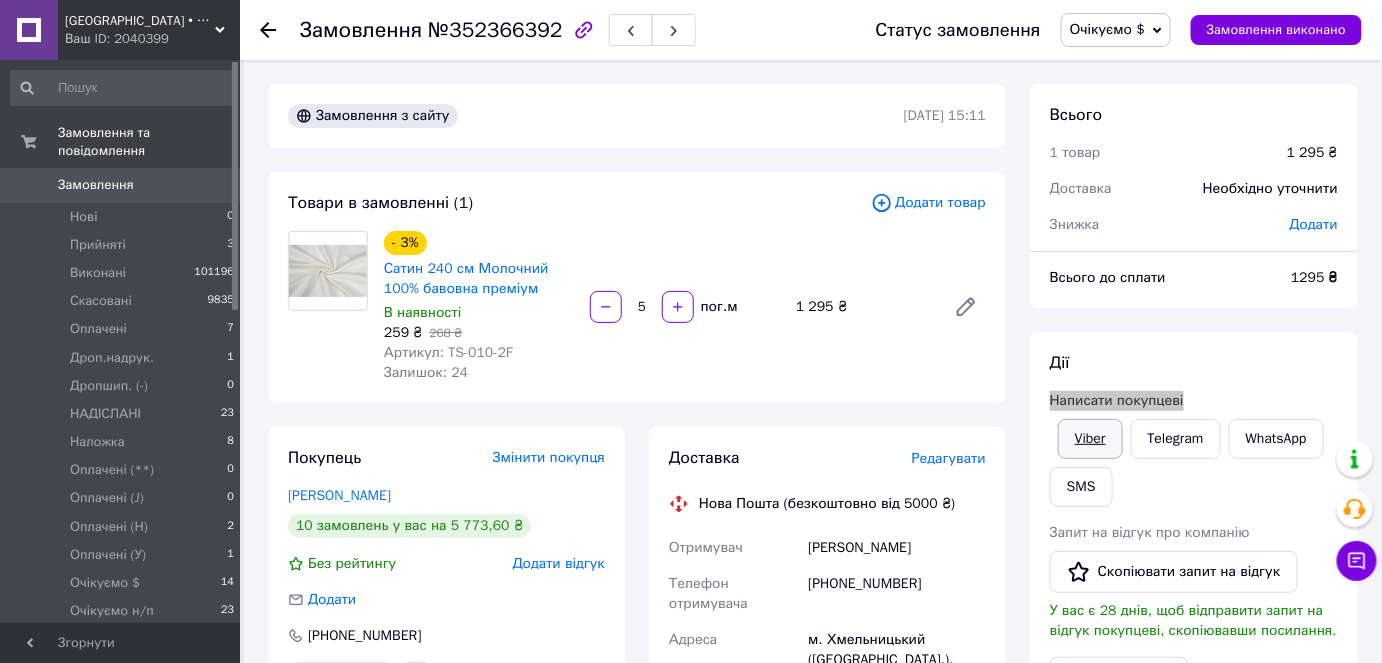 click on "Viber" at bounding box center (1090, 439) 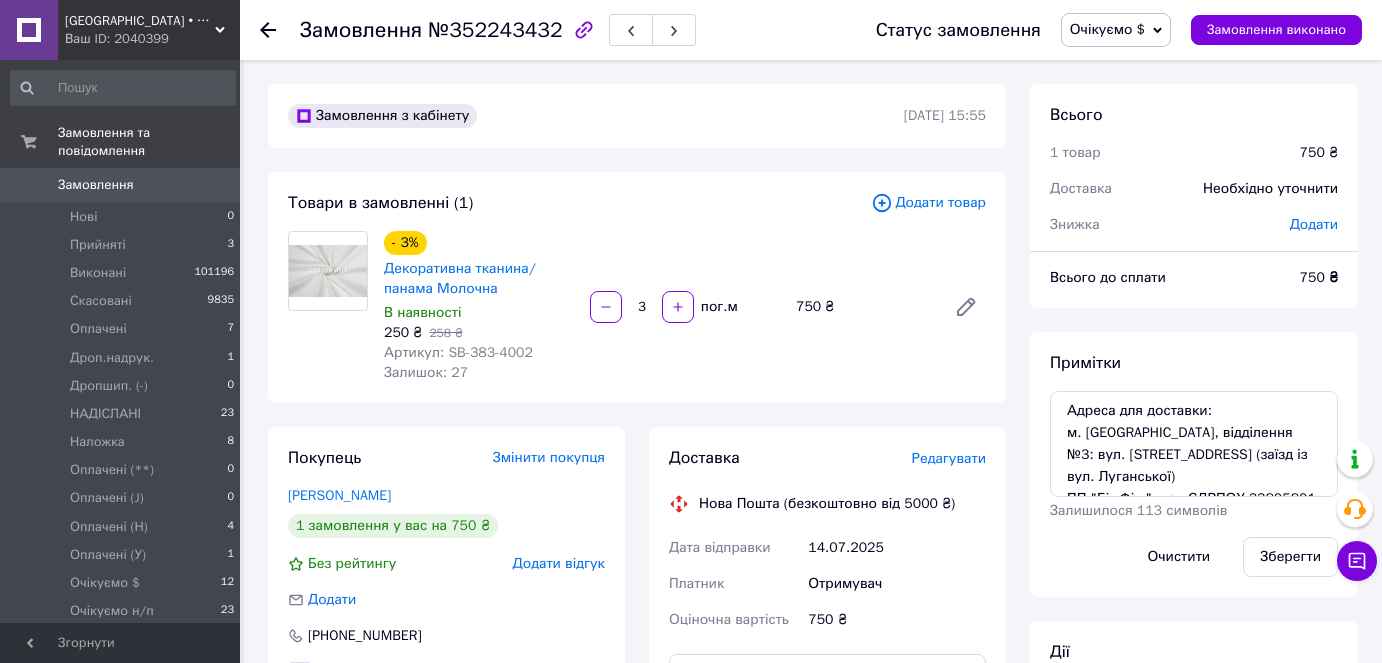 scroll, scrollTop: 0, scrollLeft: 0, axis: both 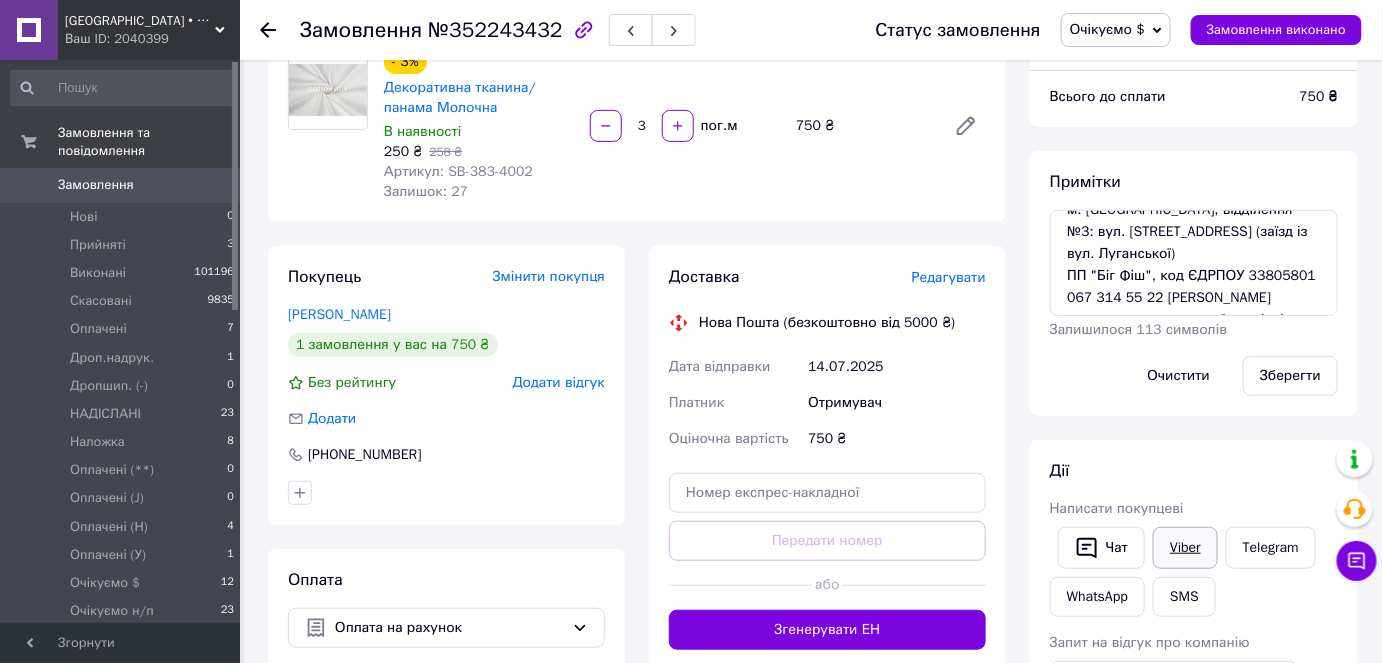 click on "Viber" at bounding box center (1185, 548) 